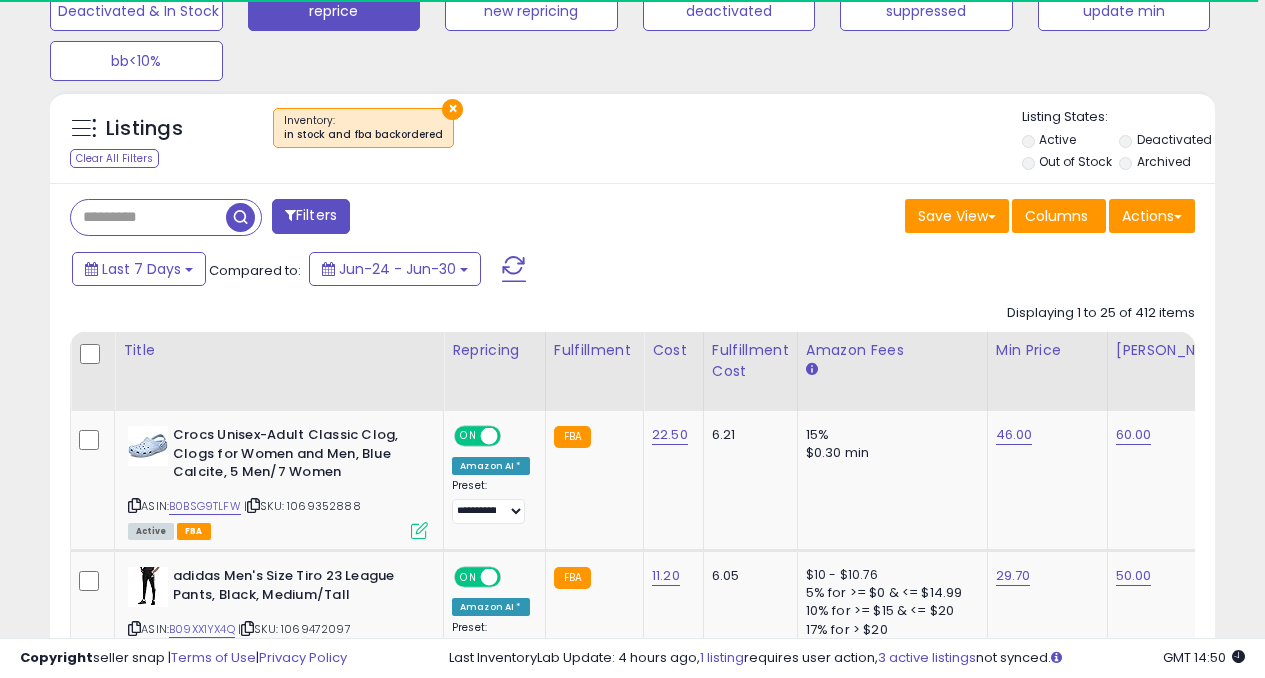 scroll, scrollTop: 822, scrollLeft: 0, axis: vertical 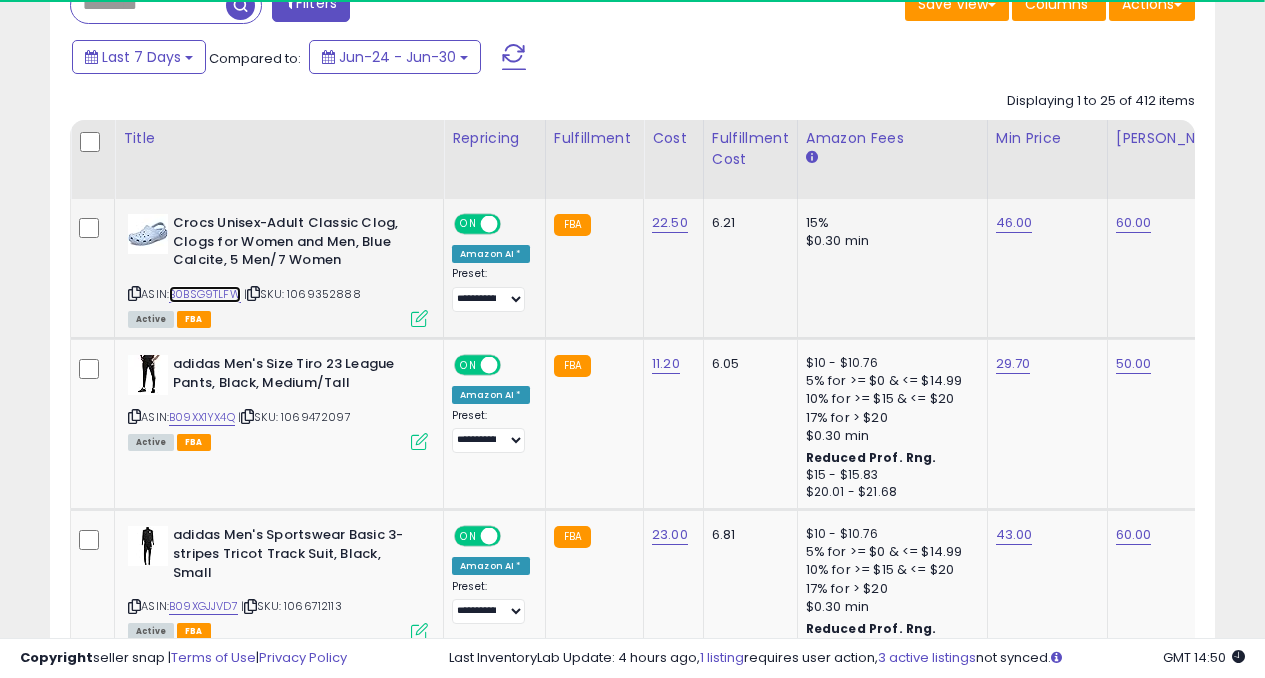 click on "B0BSG9TLFW" at bounding box center (205, 294) 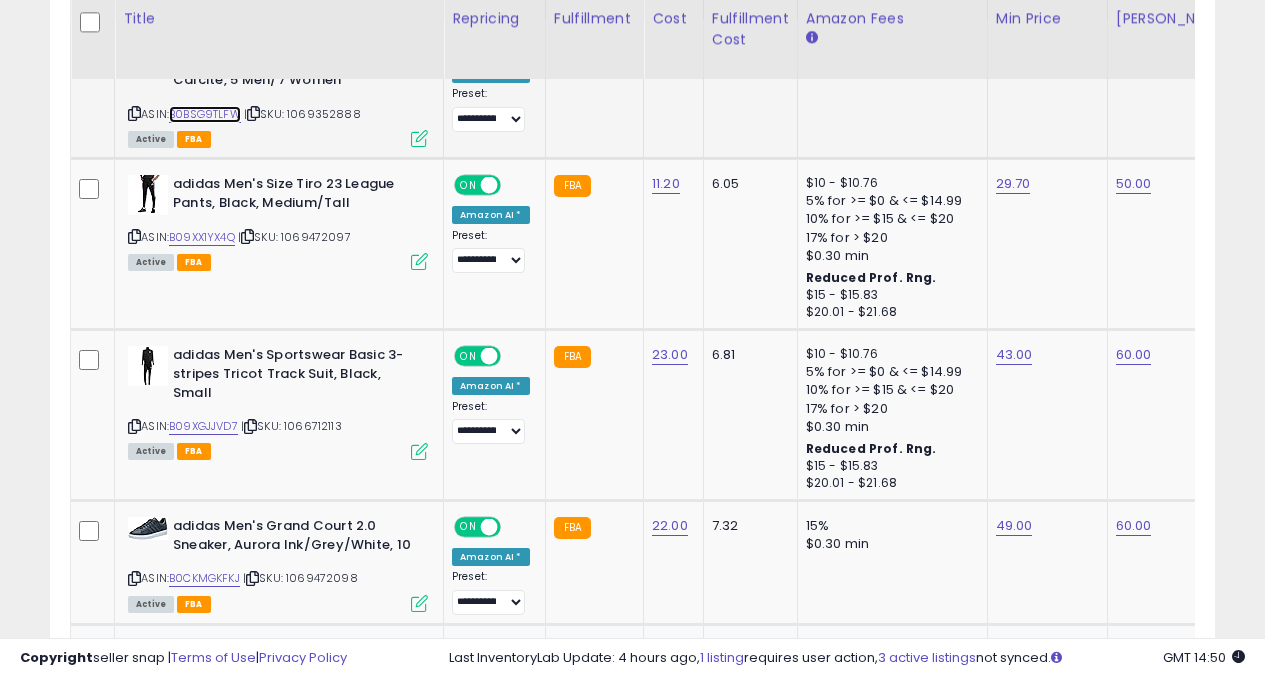 scroll, scrollTop: 1082, scrollLeft: 0, axis: vertical 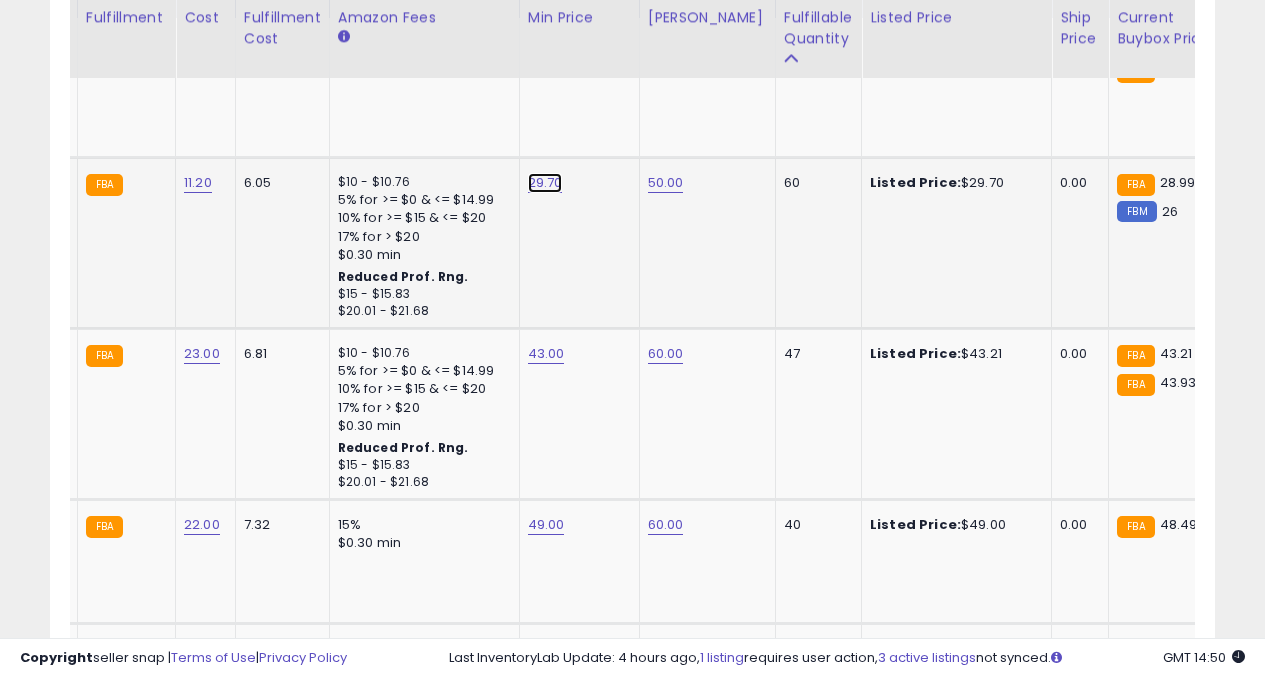 click on "29.70" at bounding box center (546, 42) 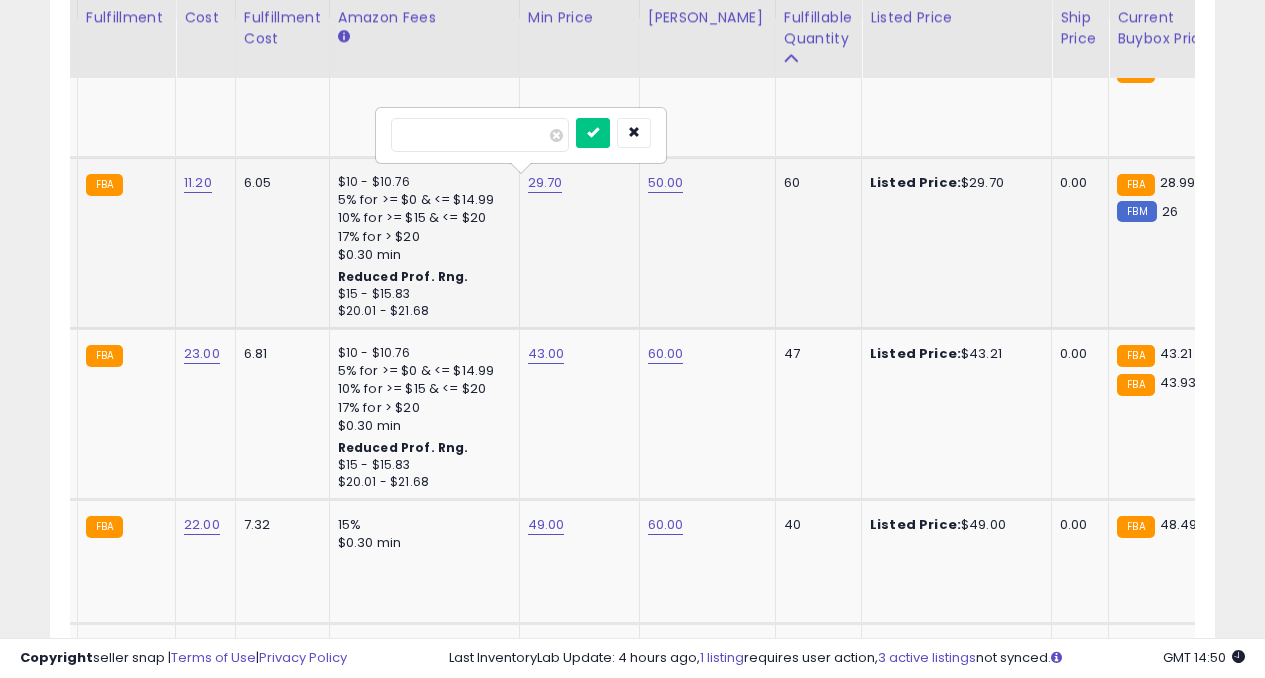 click on "*****" at bounding box center [480, 135] 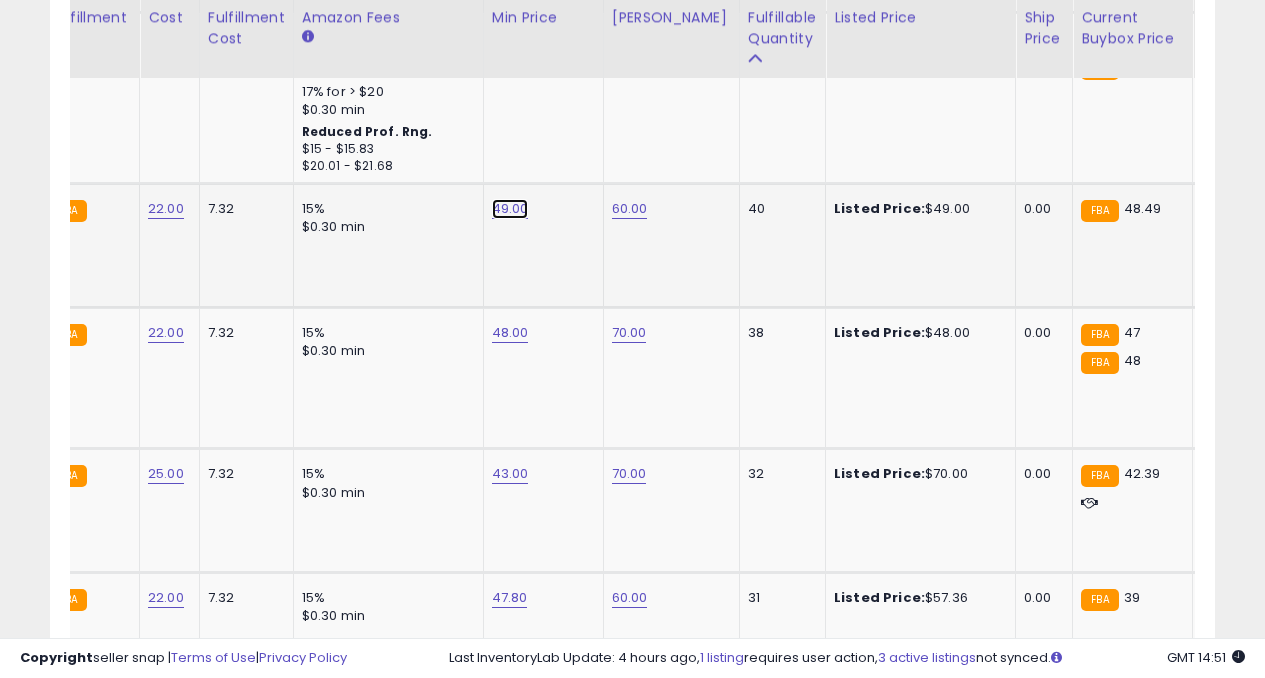 click on "49.00" at bounding box center [510, -274] 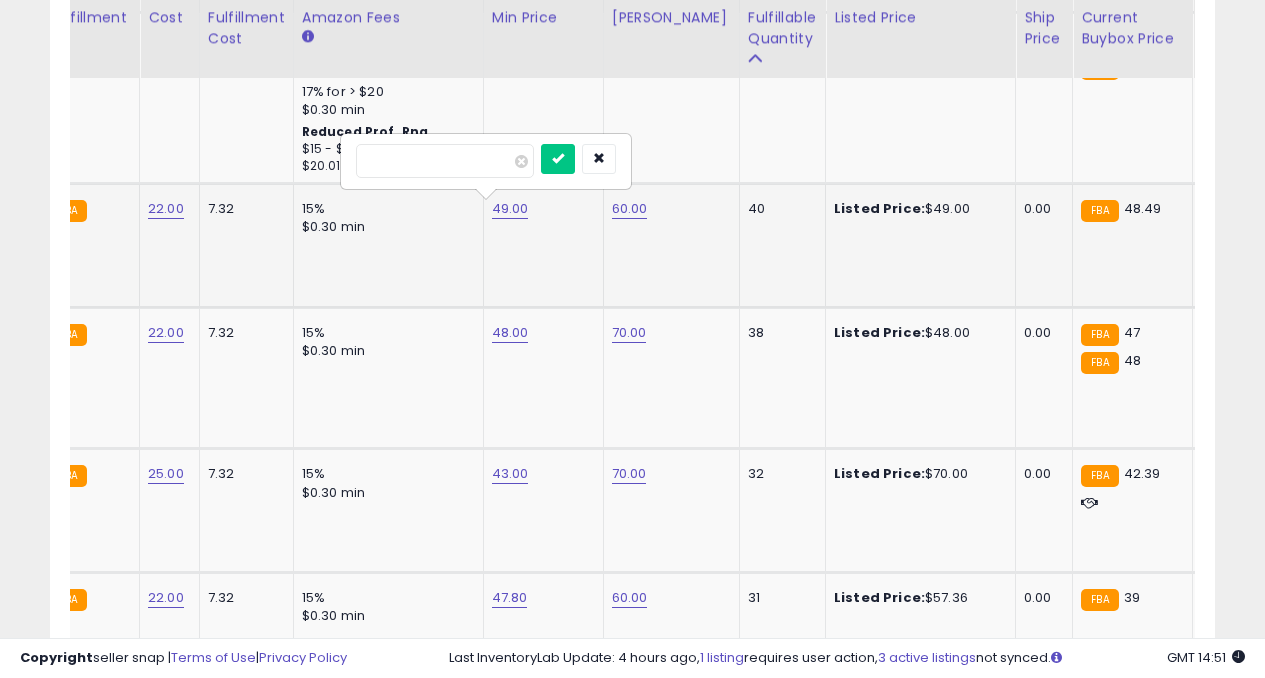 type on "*" 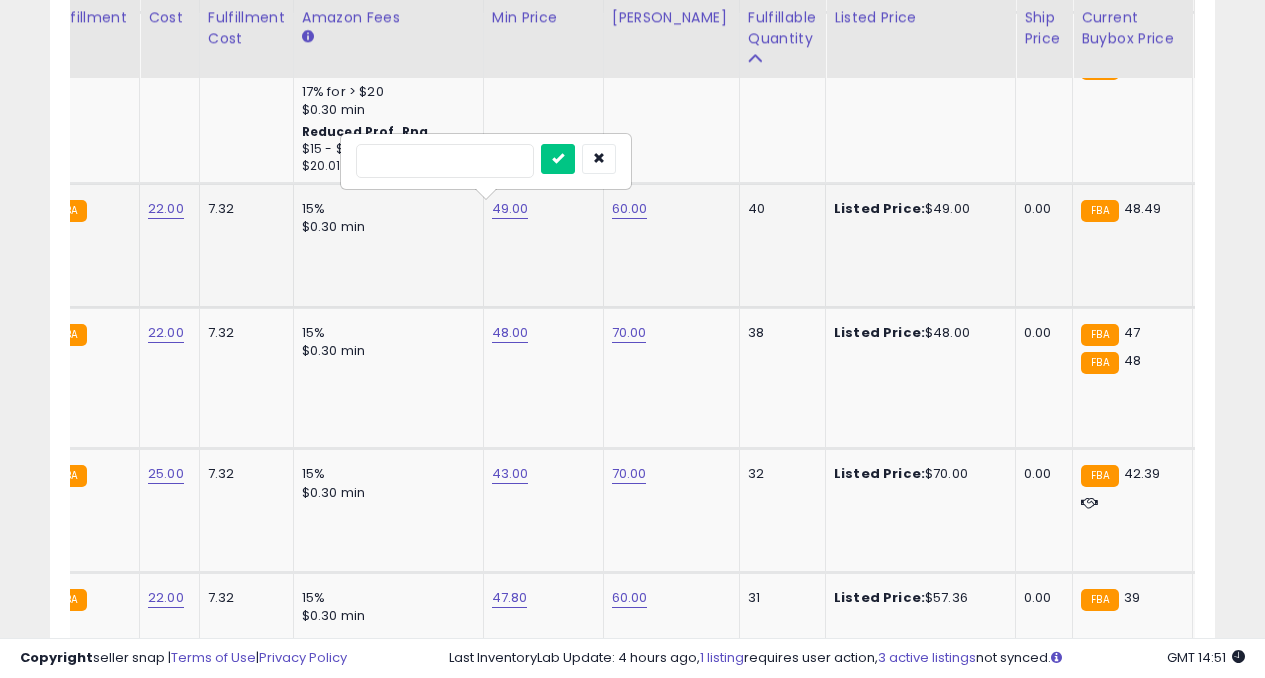 type on "**" 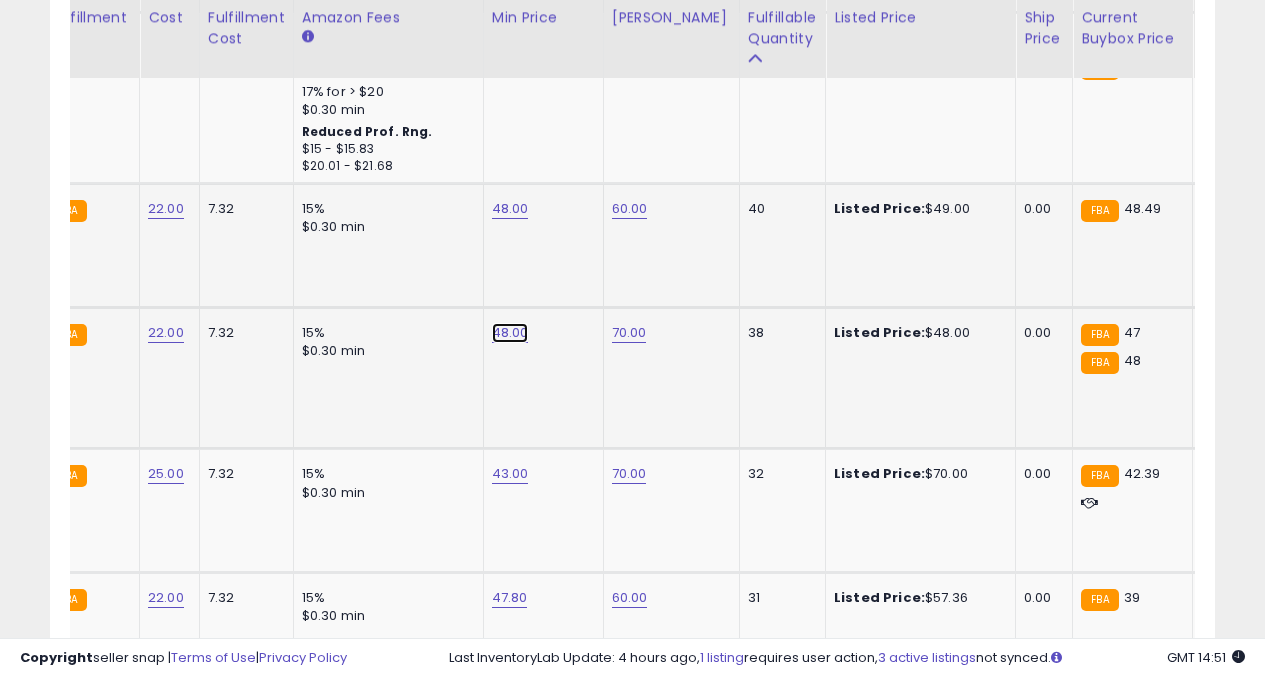 click on "48.00" at bounding box center [510, -274] 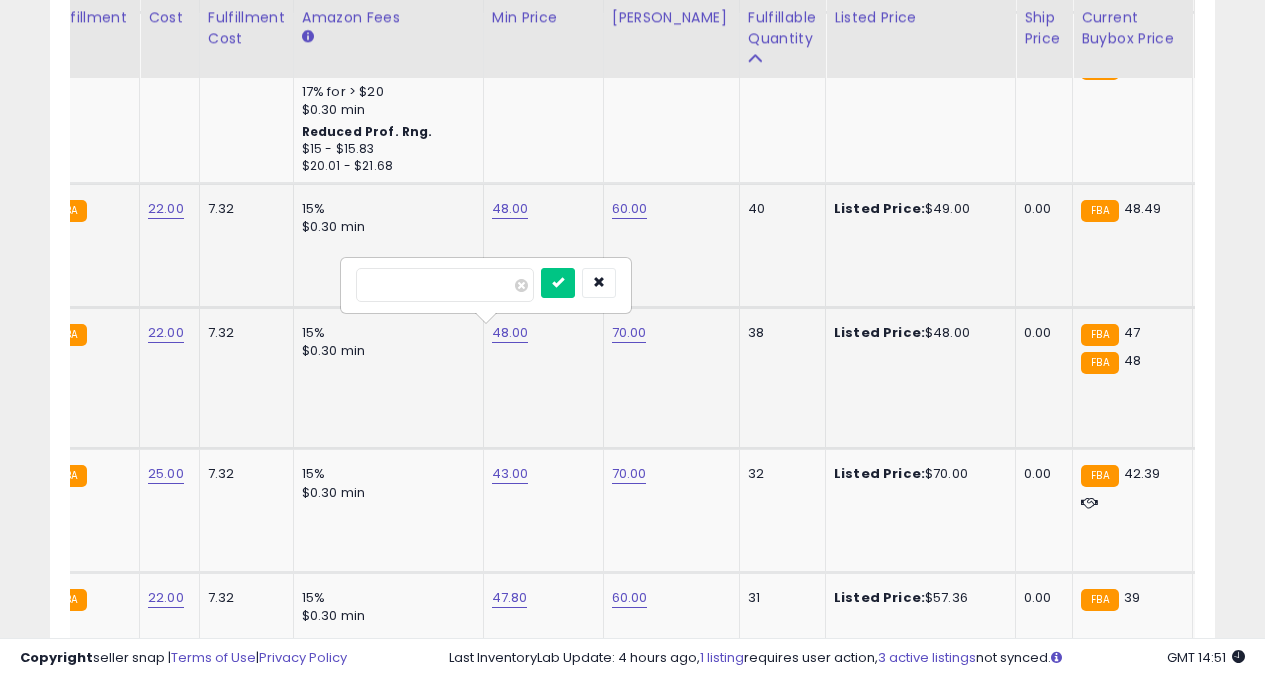type on "*" 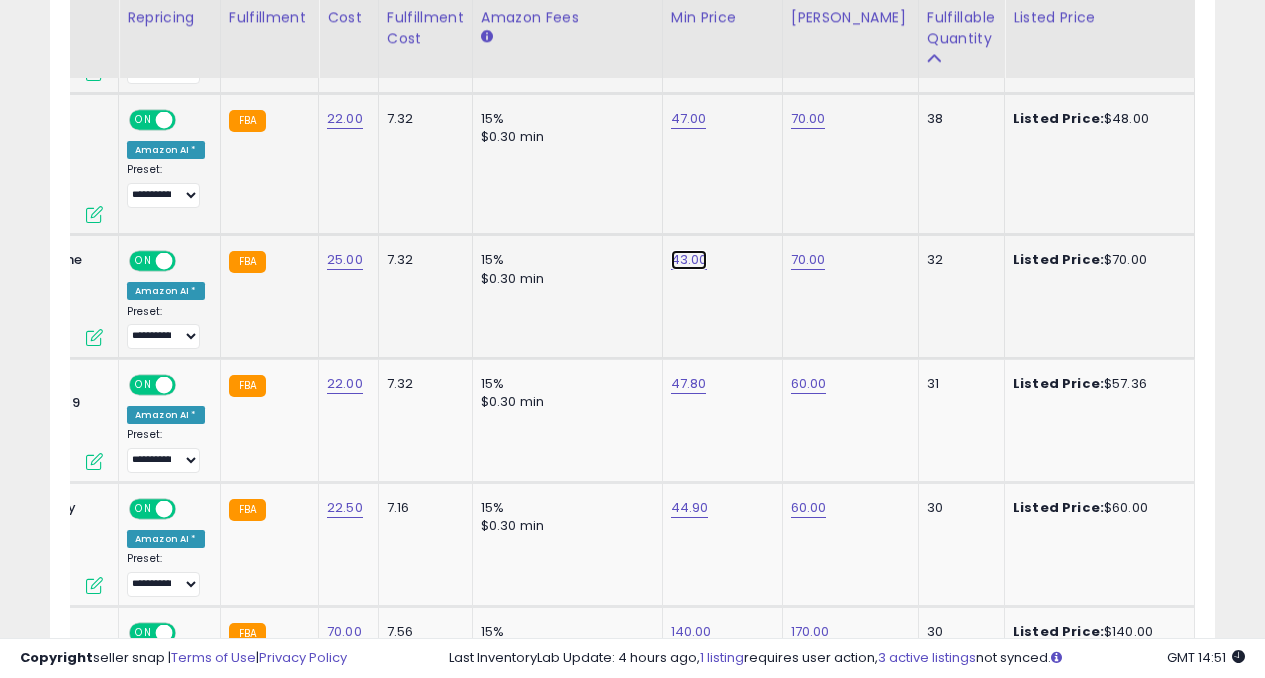 click on "43.00" at bounding box center (689, -488) 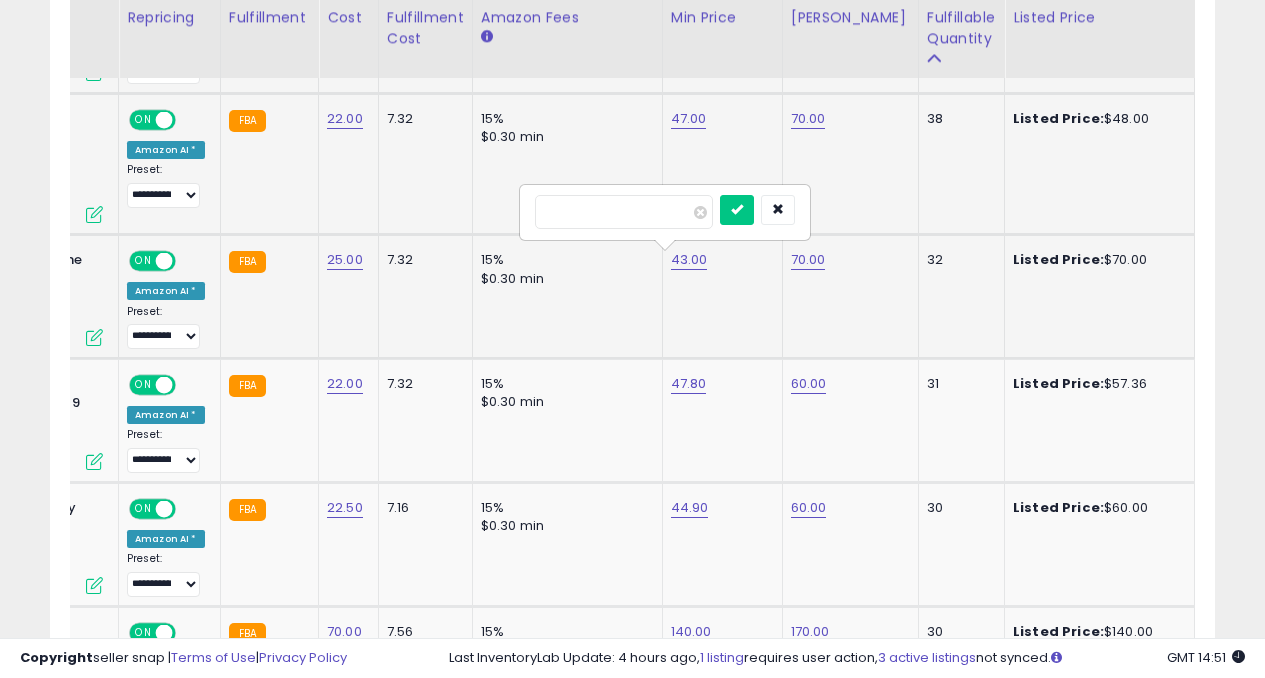 type on "*" 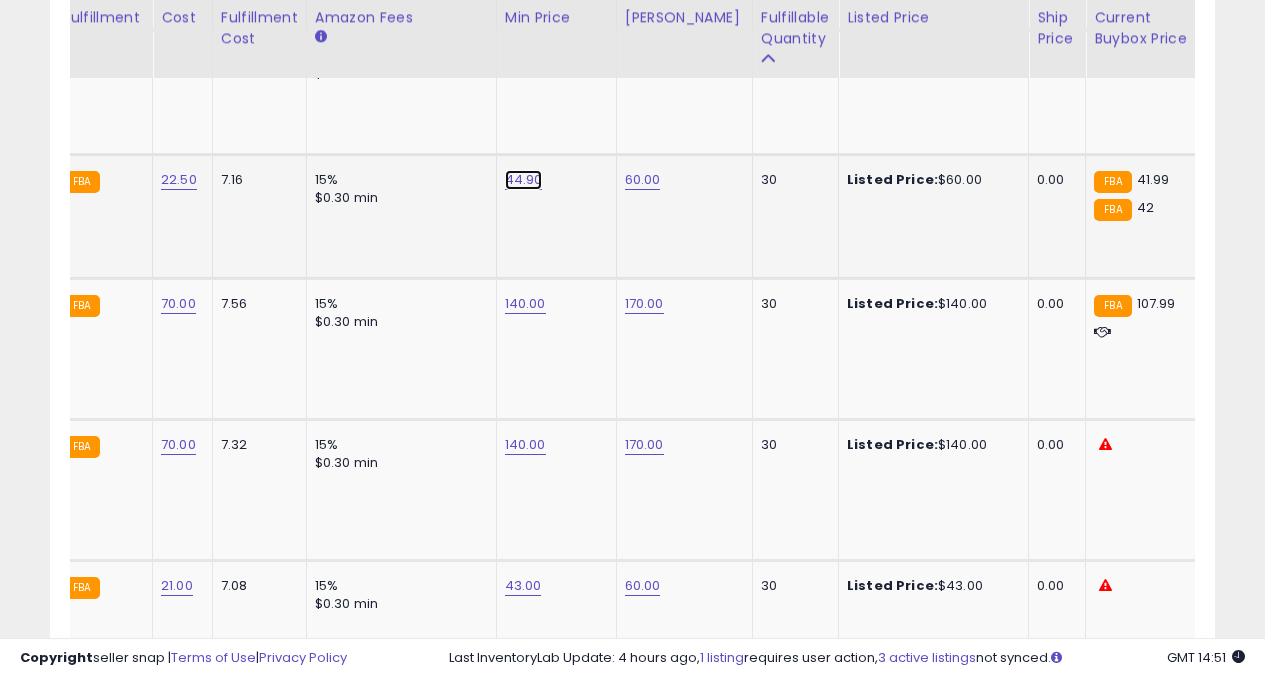 click on "44.90" at bounding box center (523, -816) 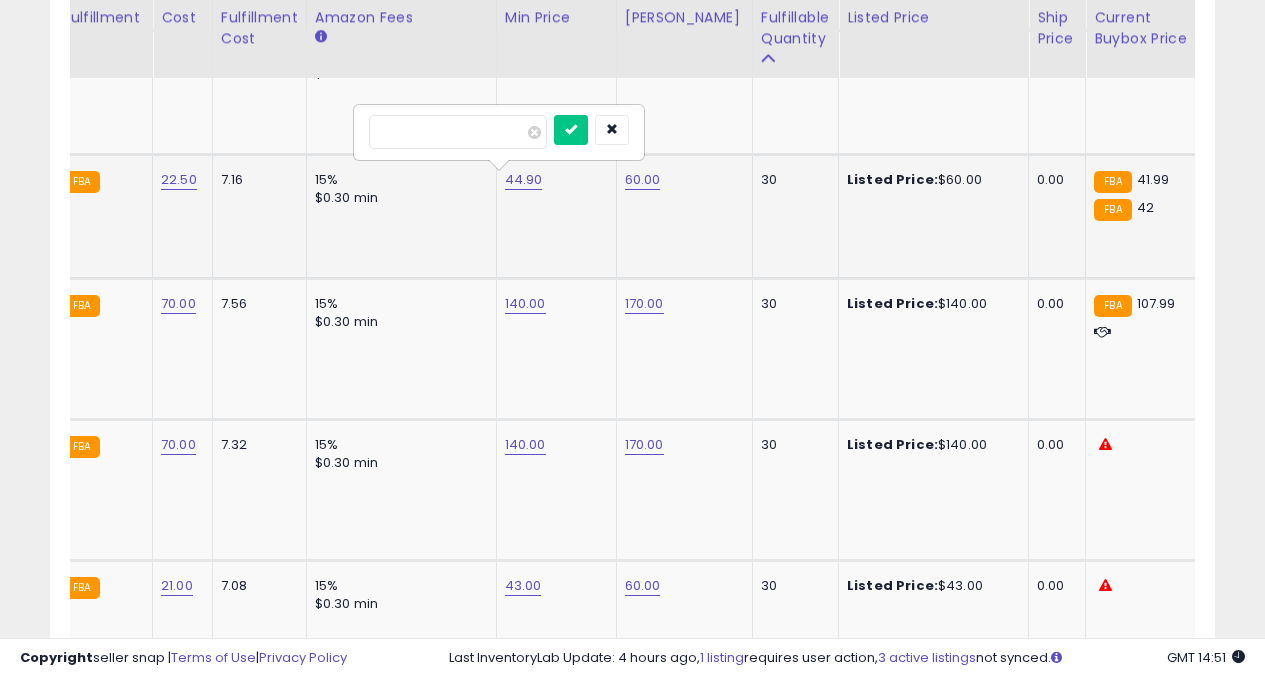 type on "*" 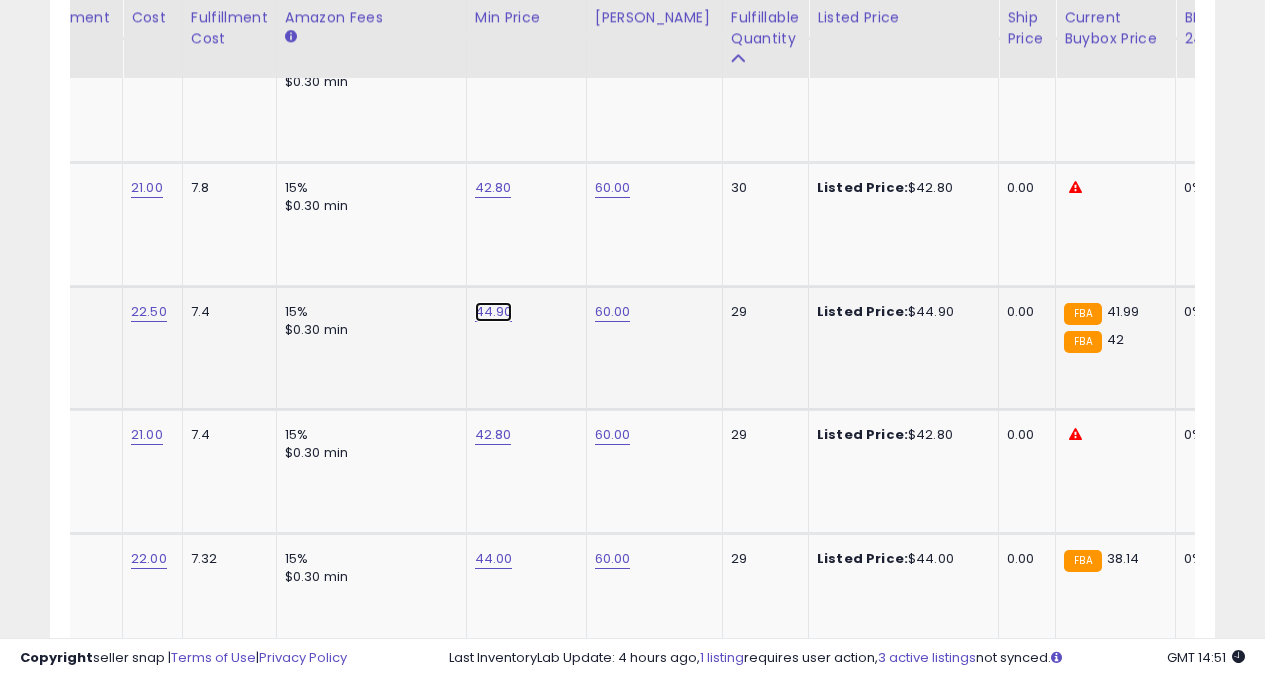 click on "44.90" at bounding box center (493, -1462) 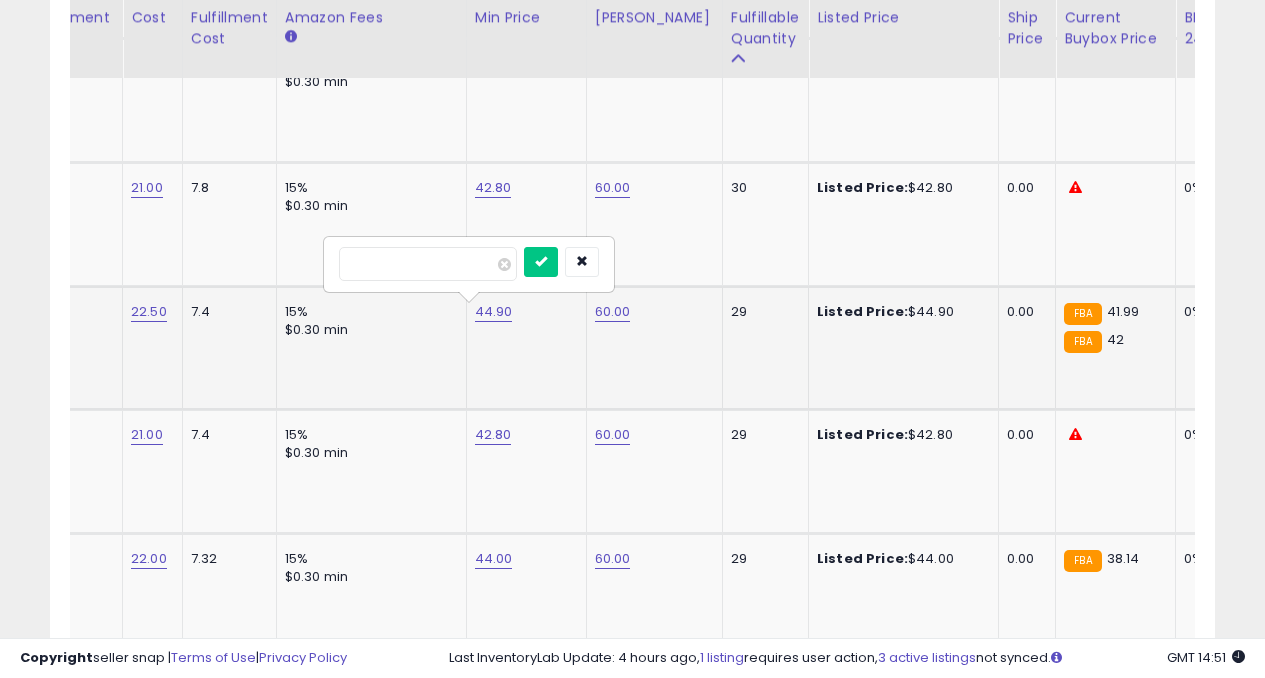 type on "*" 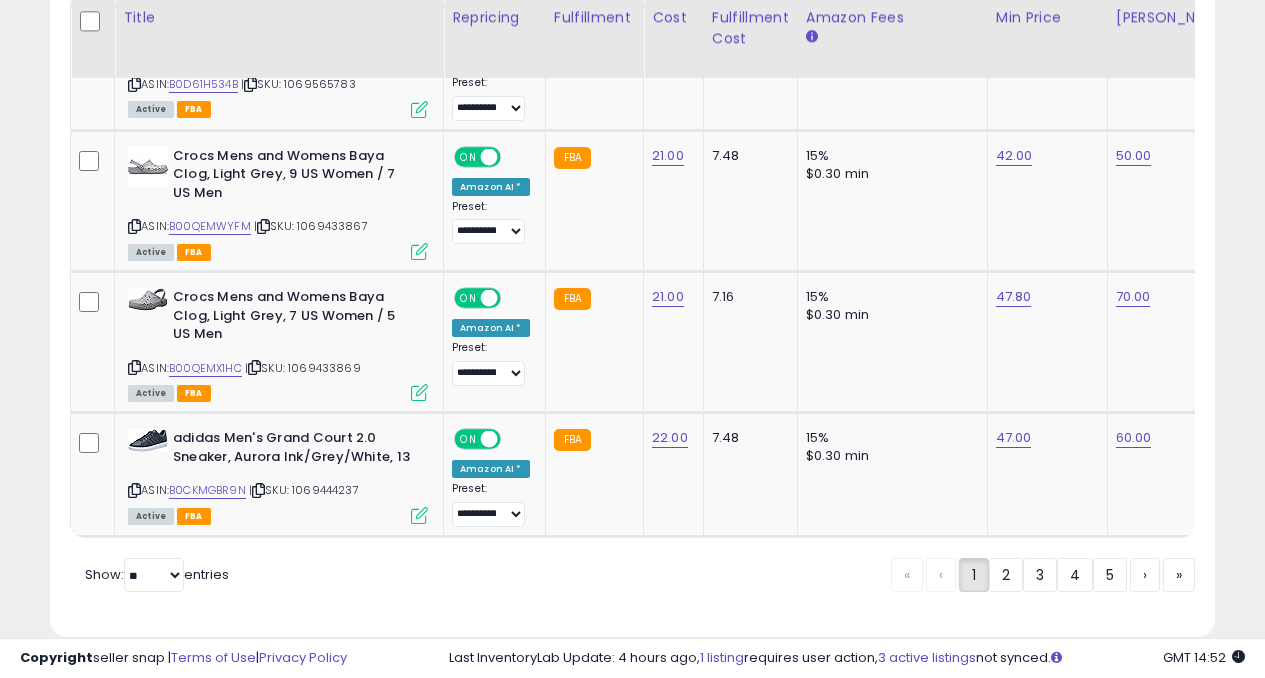 click on "Show:
**
**
entries" at bounding box center (157, 574) 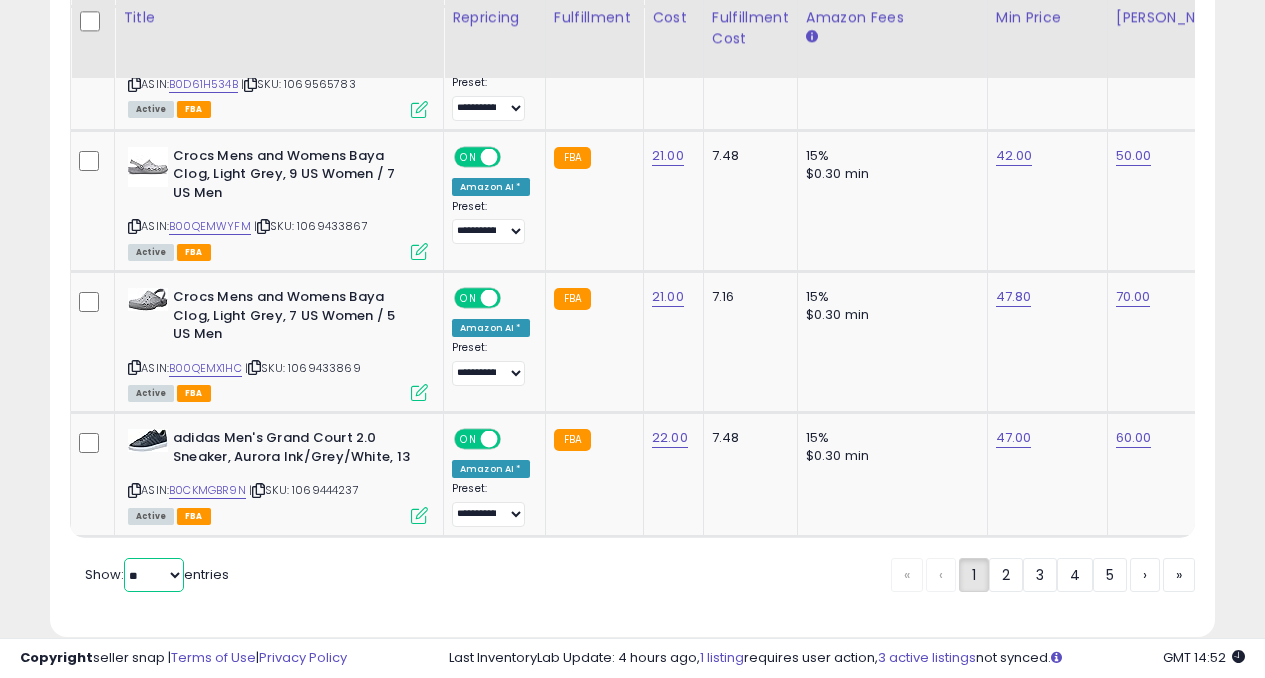 click on "**
**" at bounding box center [154, 575] 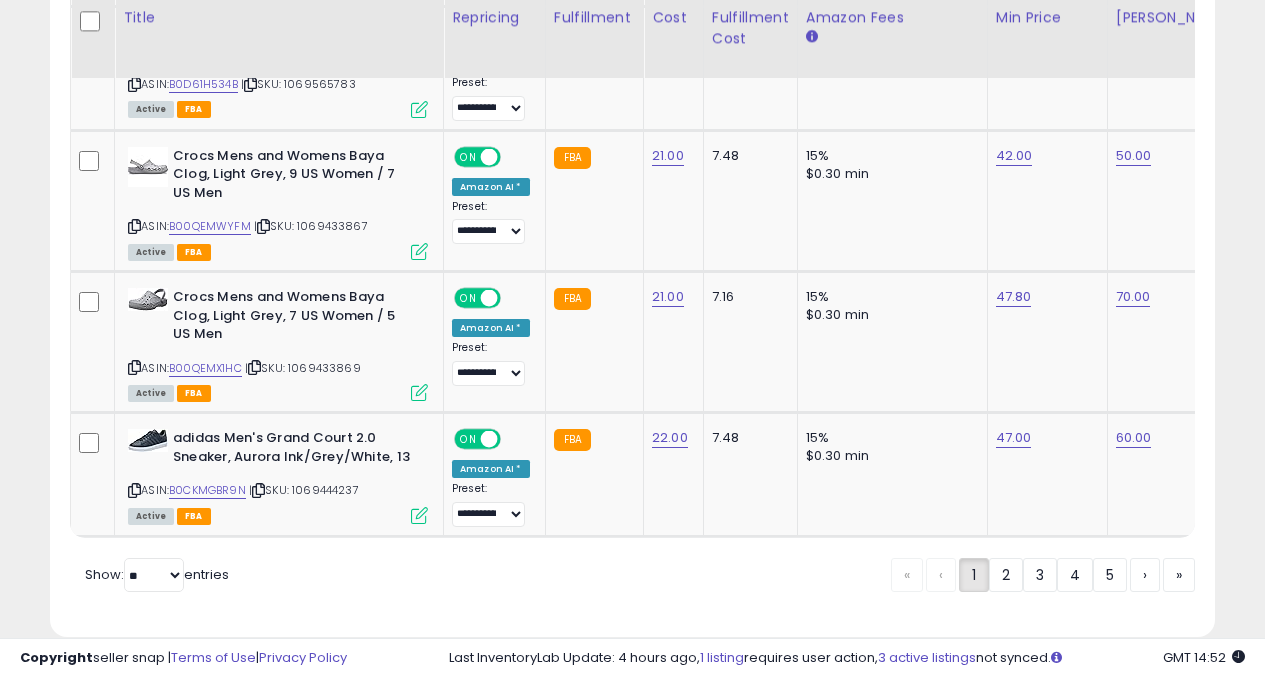 click on "Retrieving listings data.." at bounding box center (0, 0) 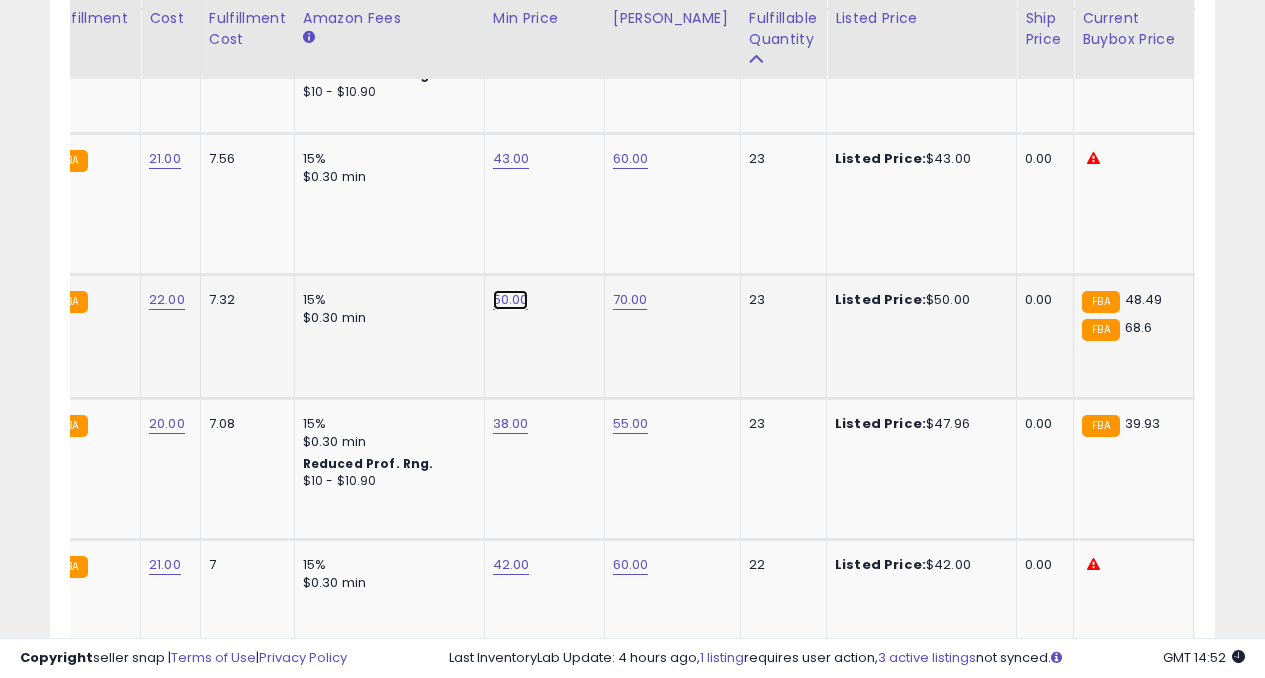 click on "50.00" at bounding box center (511, -3595) 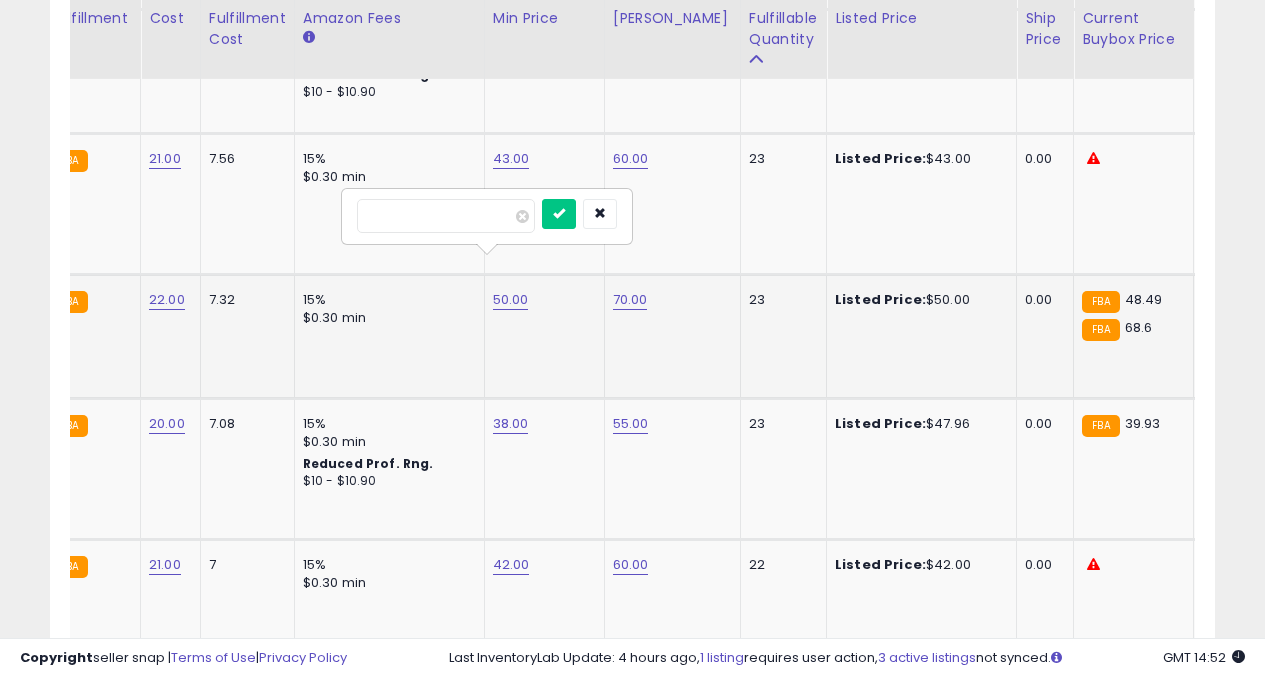 type on "*" 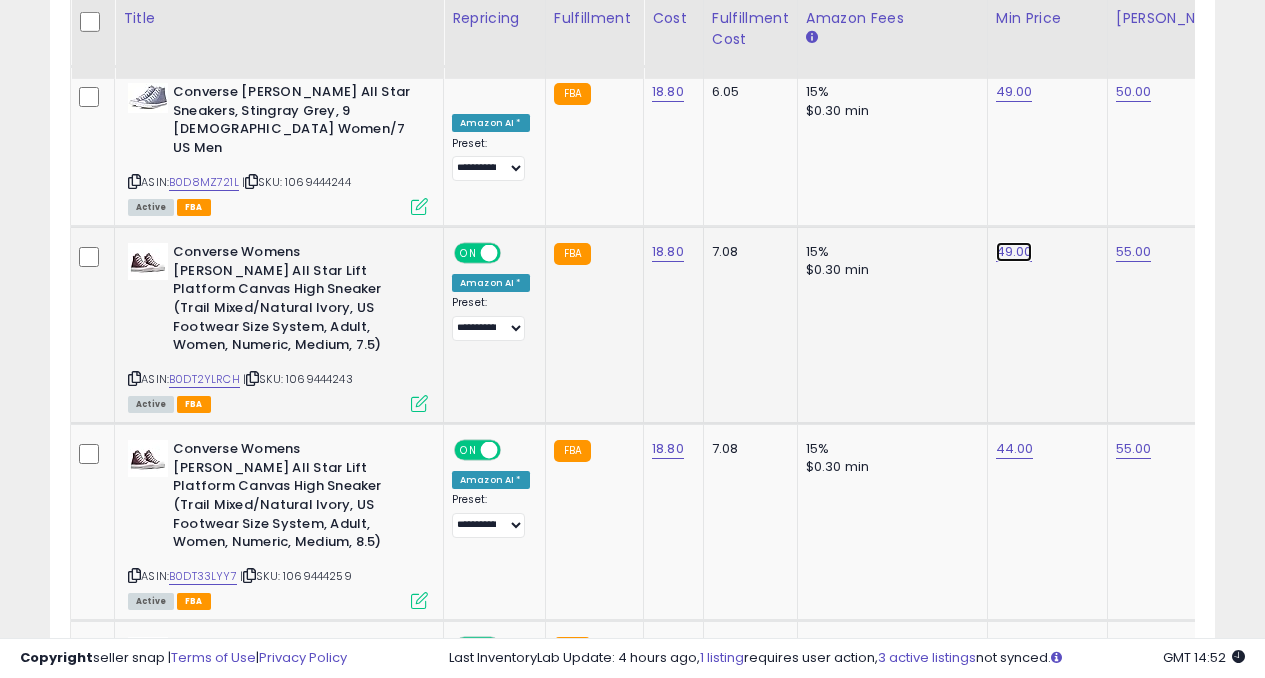click on "49.00" at bounding box center [1014, -4333] 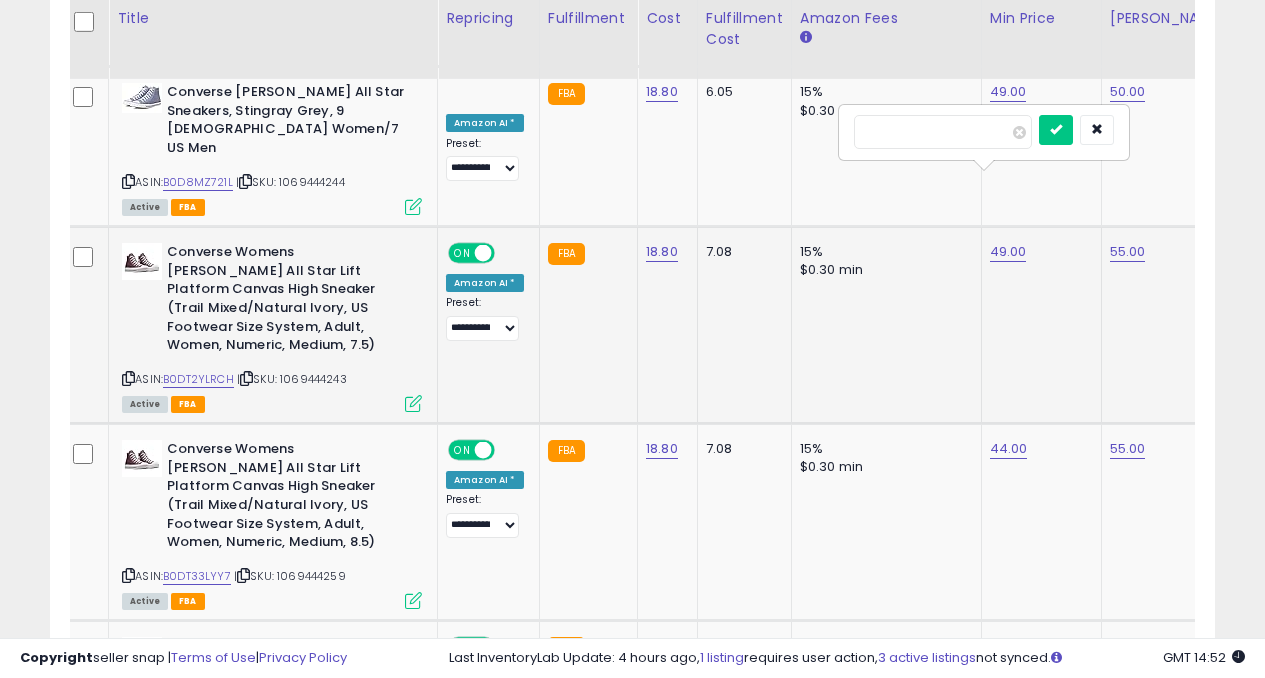 type on "*" 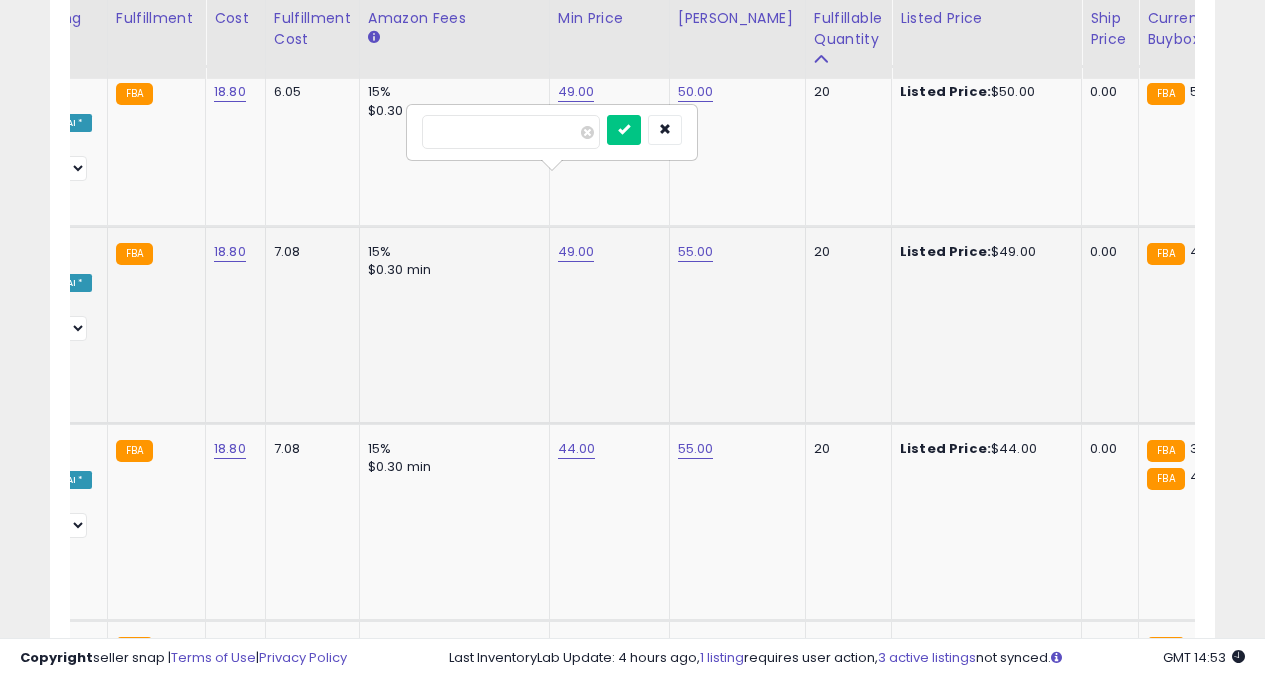 type on "*" 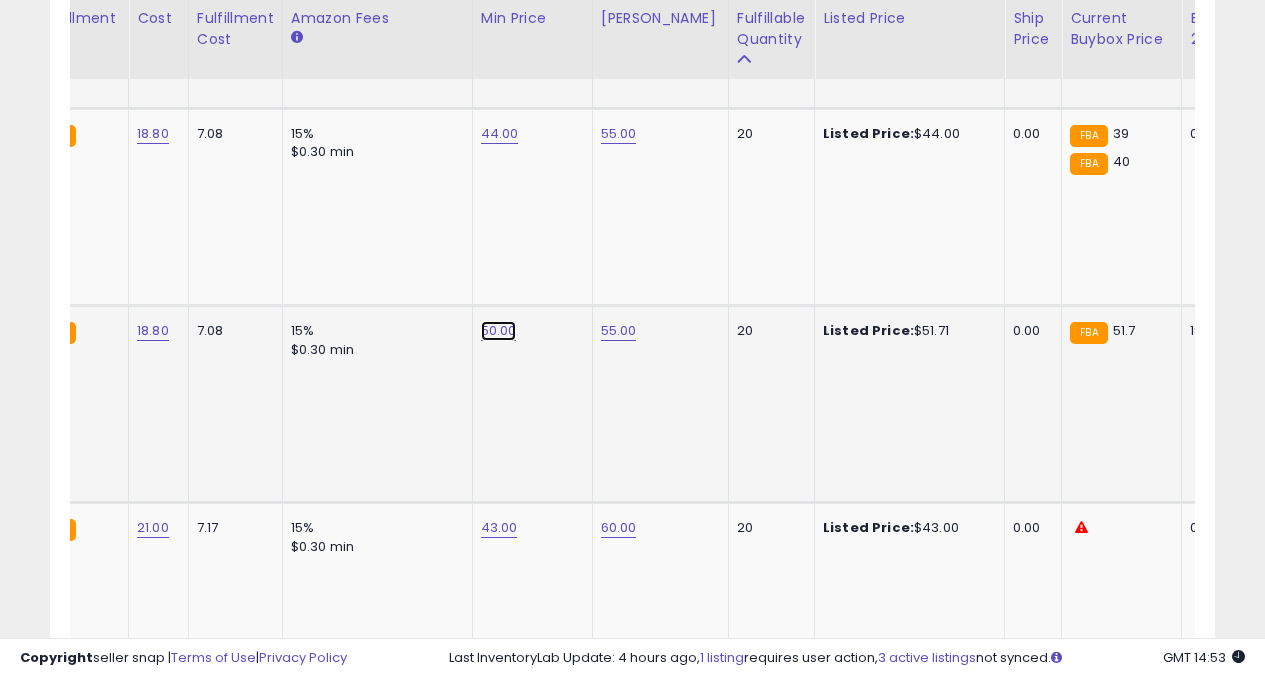 click on "50.00" at bounding box center [499, -4648] 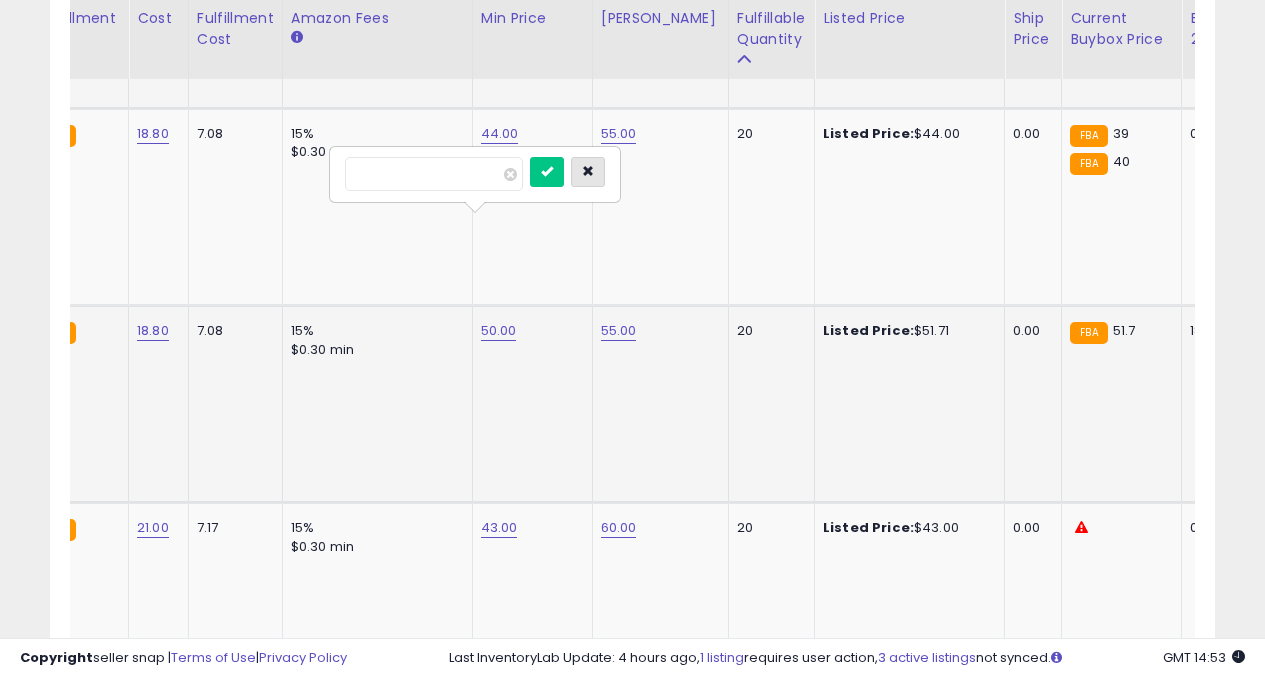 click at bounding box center (588, 172) 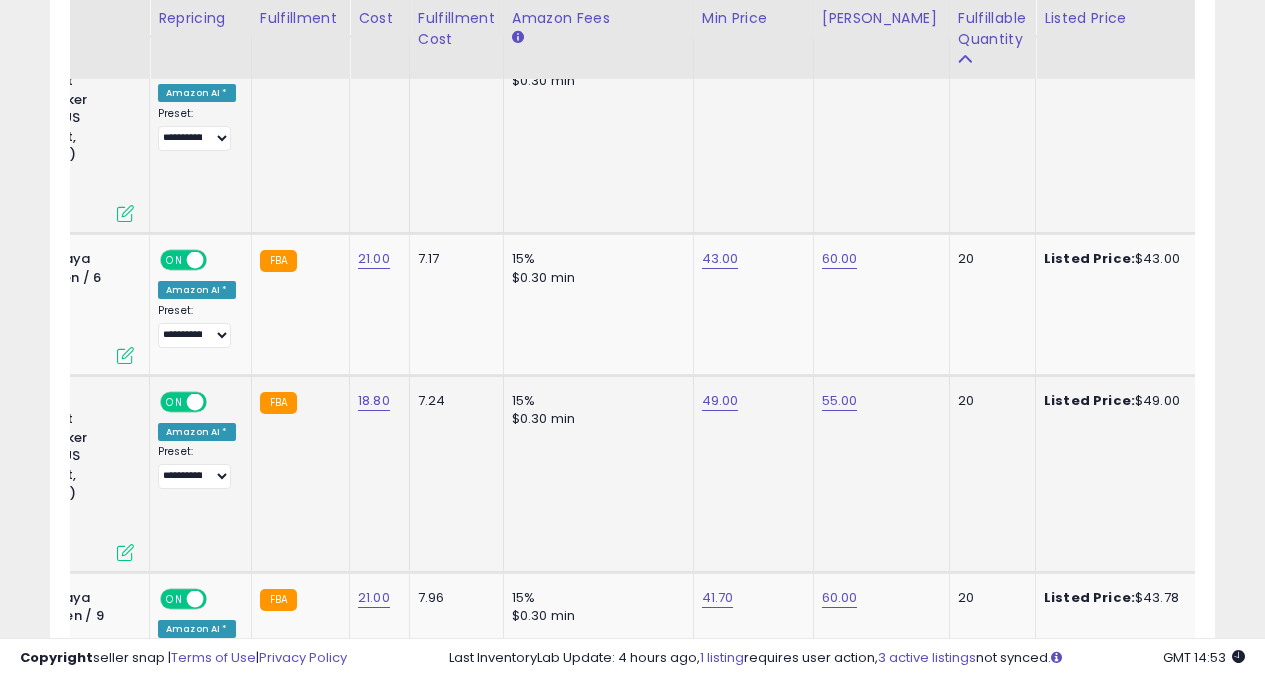 click on "49.00" 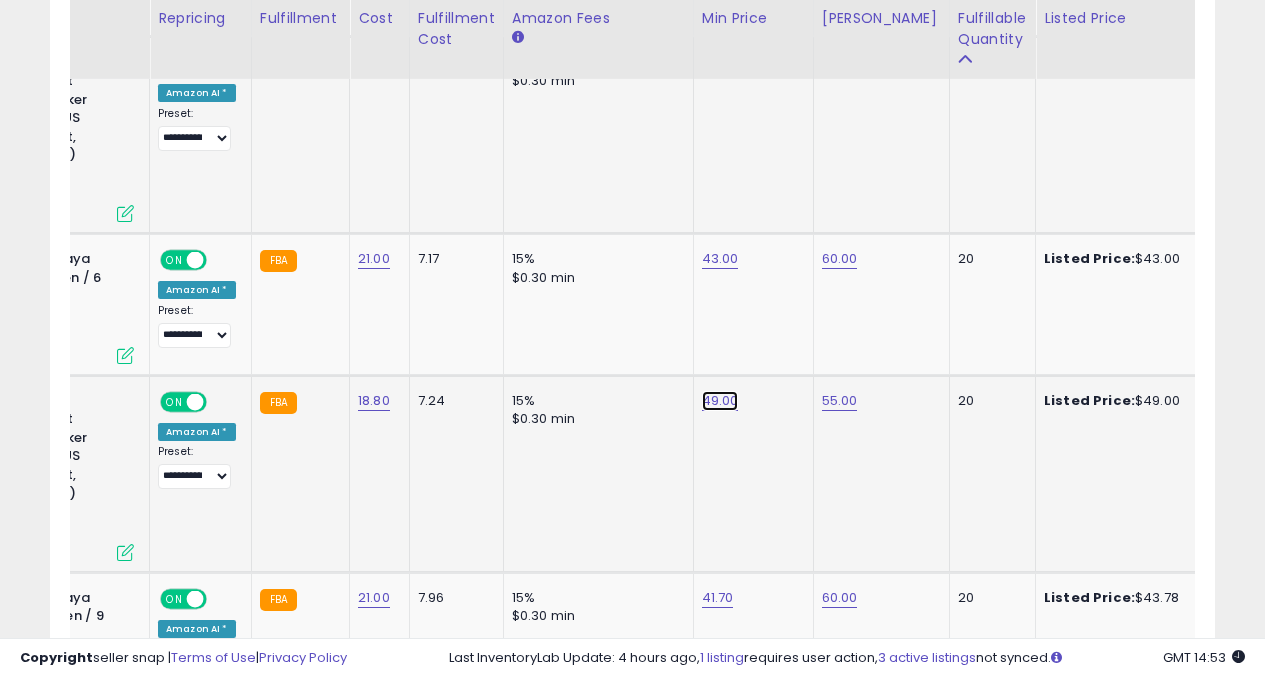 click on "49.00" at bounding box center (720, -4917) 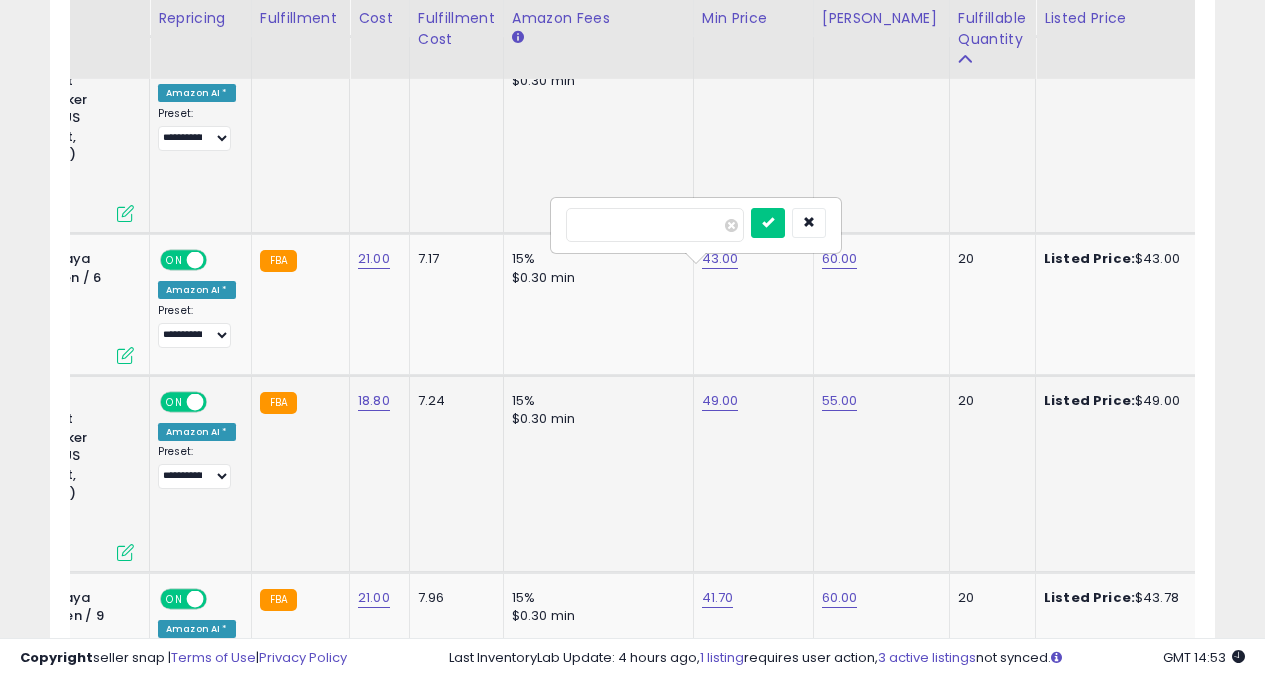 type on "*" 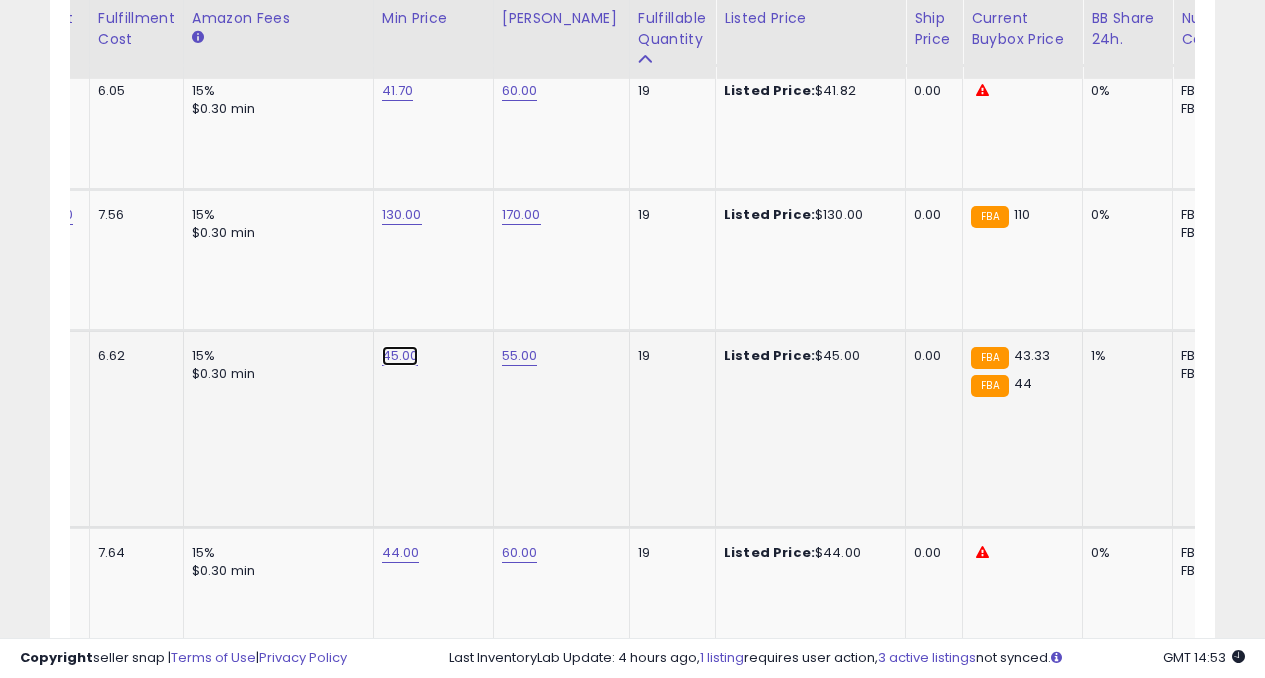 click on "45.00" at bounding box center [400, -5990] 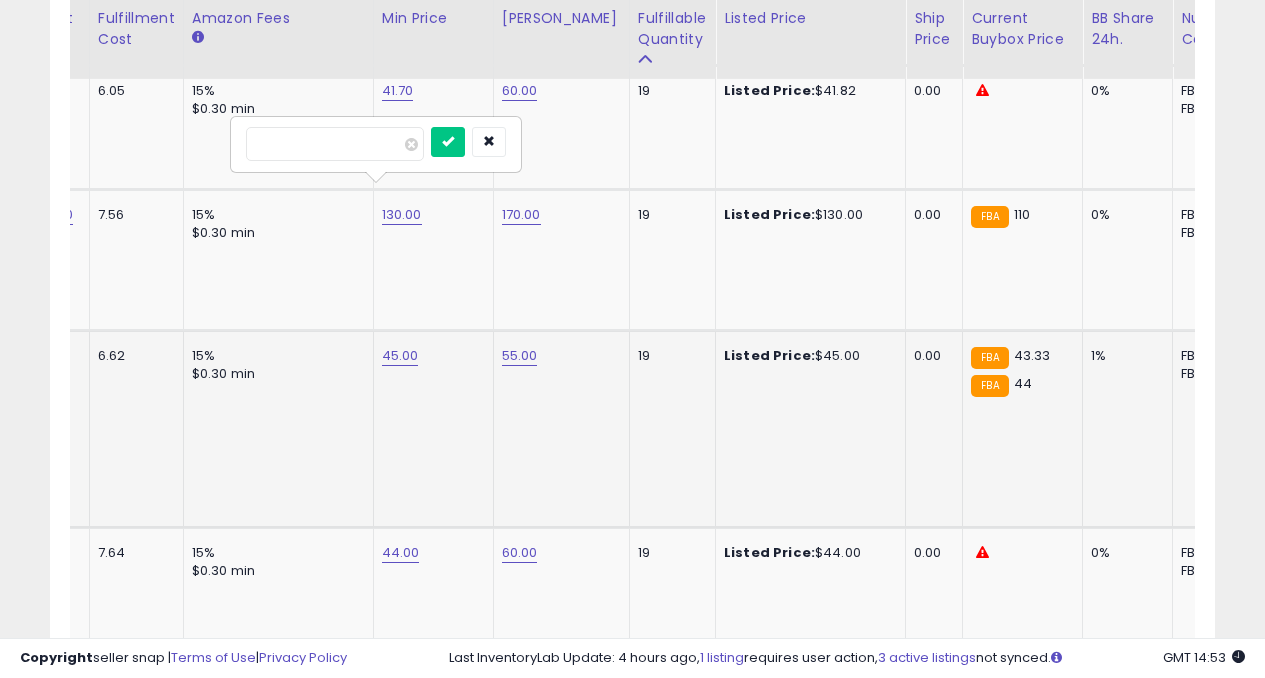 type on "*" 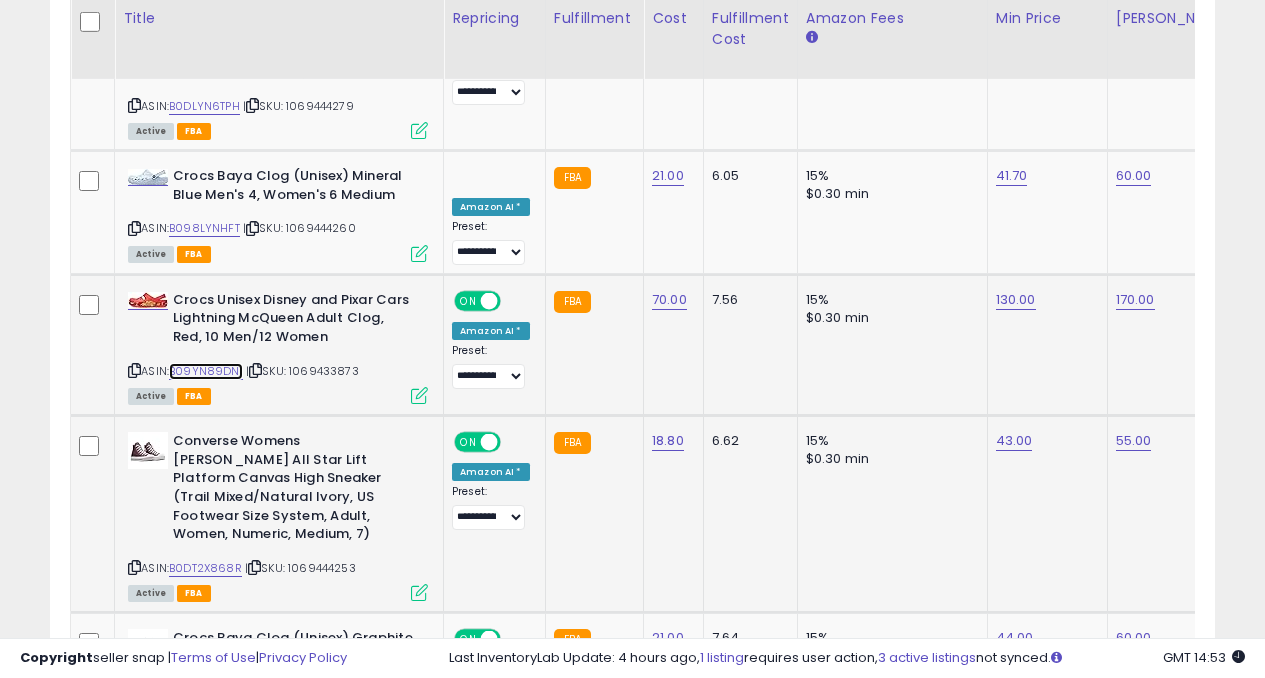 click on "B09YN89DN1" at bounding box center [206, 371] 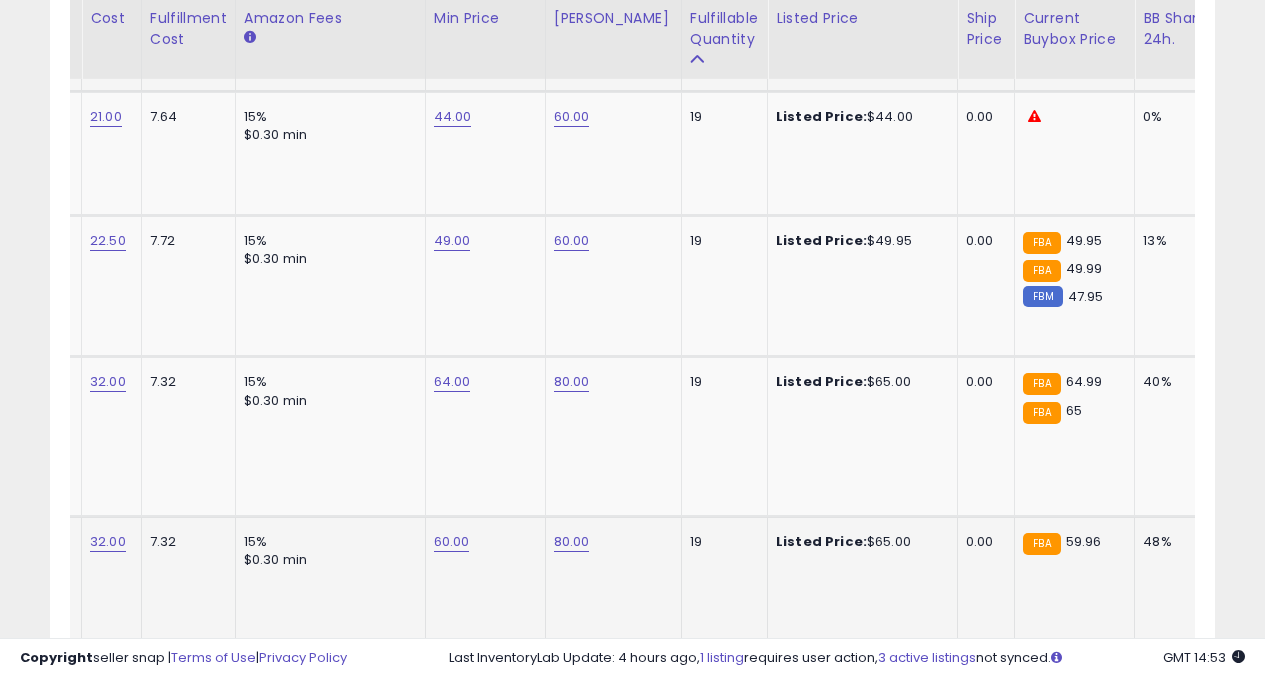 click on "60.00" 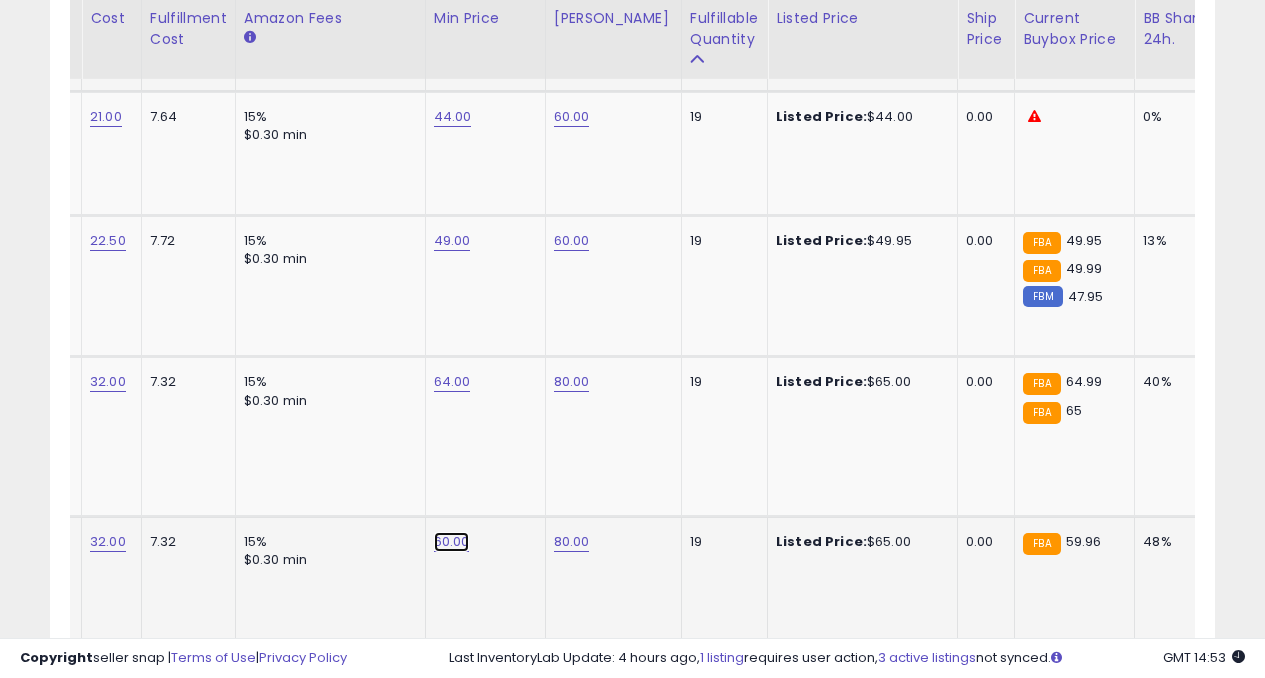 click on "60.00" at bounding box center [452, -6426] 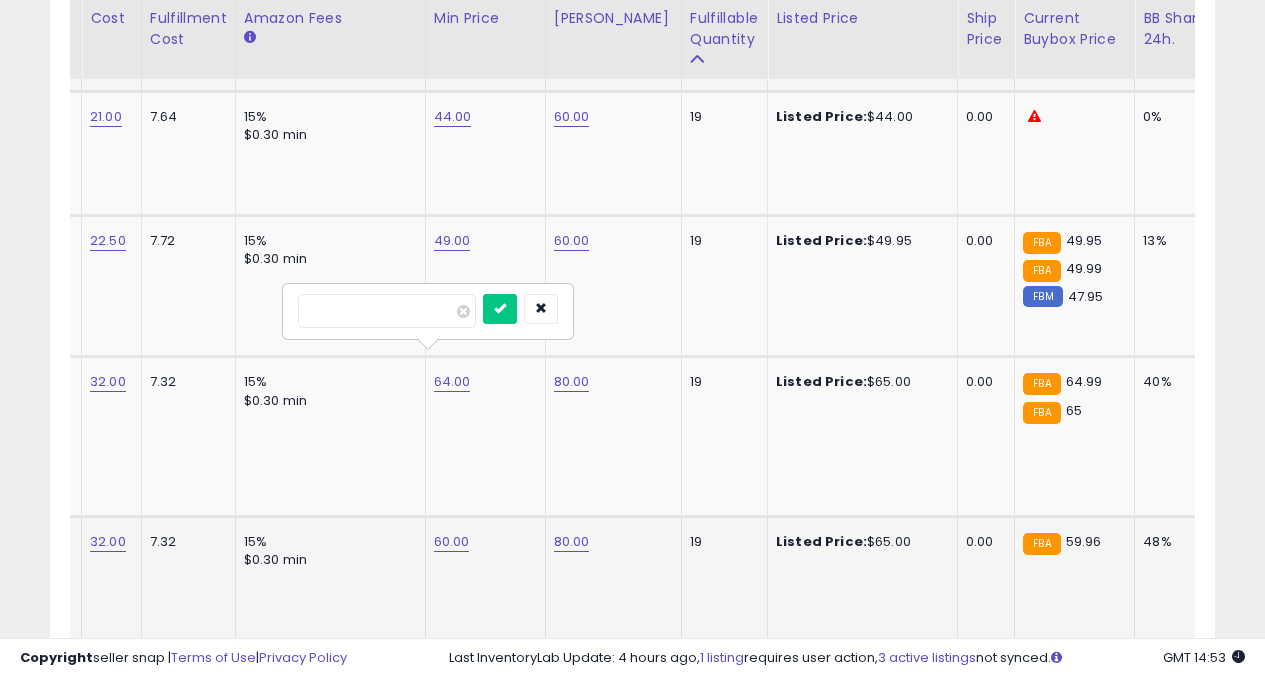 type on "*" 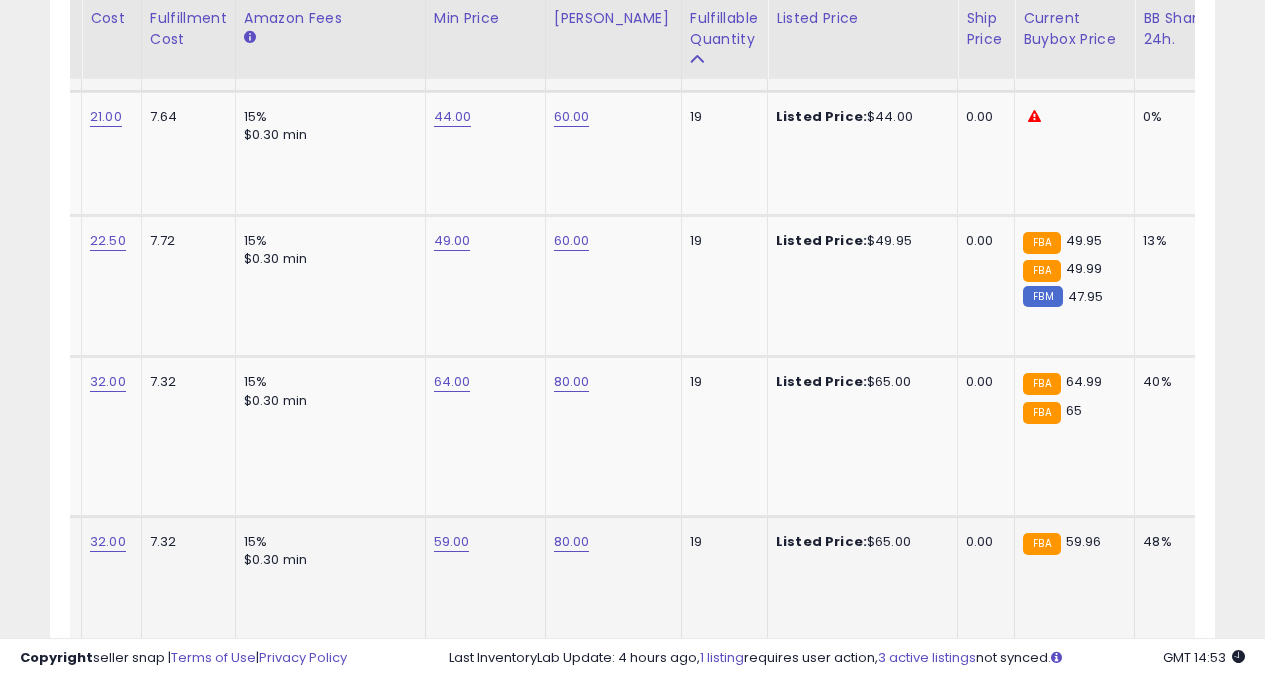 click on "2" 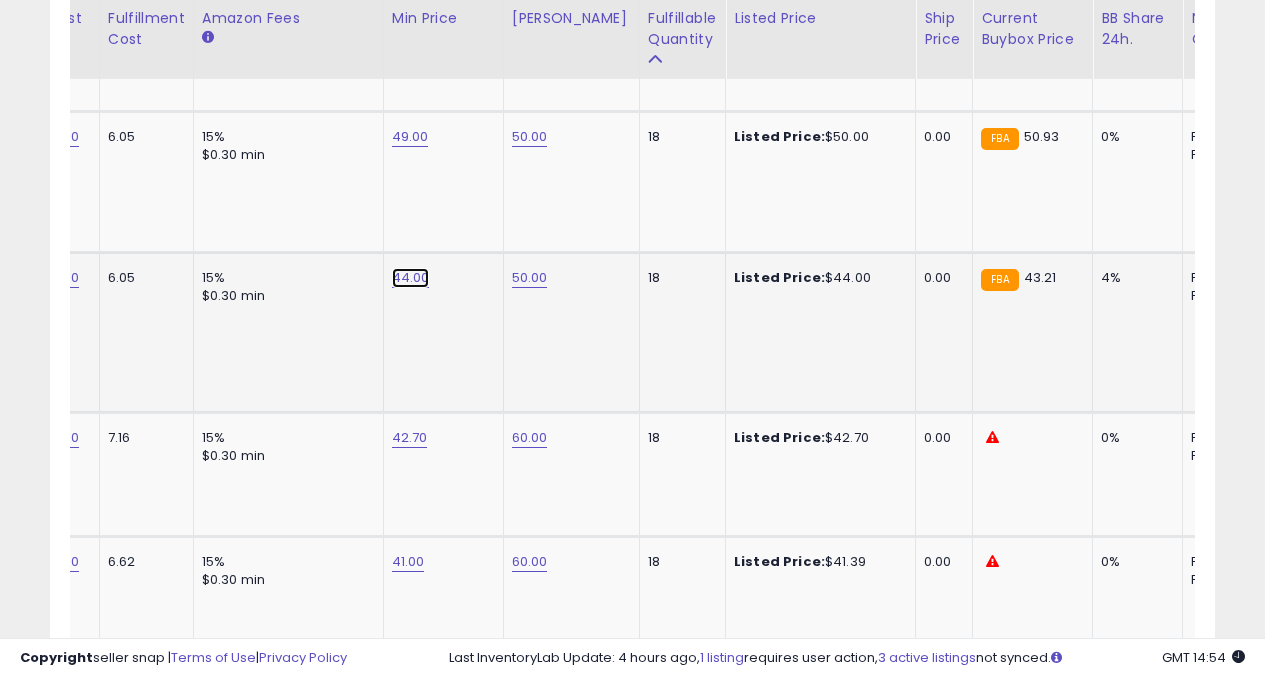 click on "44.00" at bounding box center [410, -467] 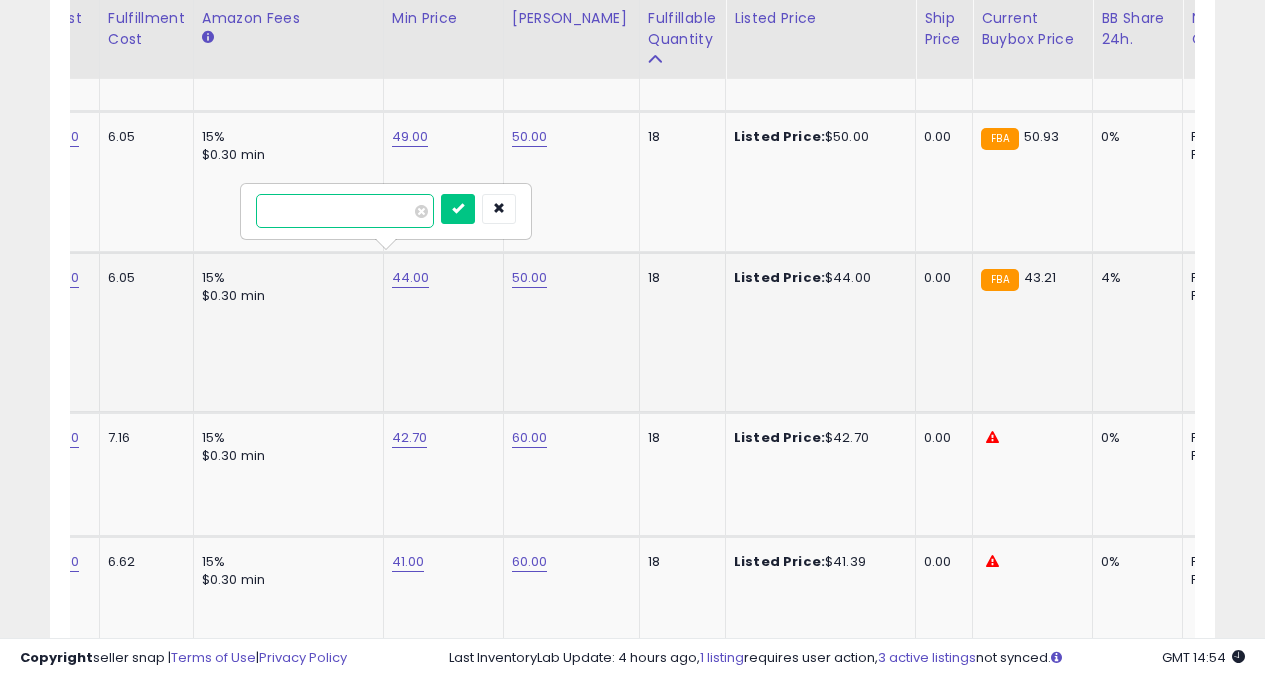 click on "*****" at bounding box center [345, 211] 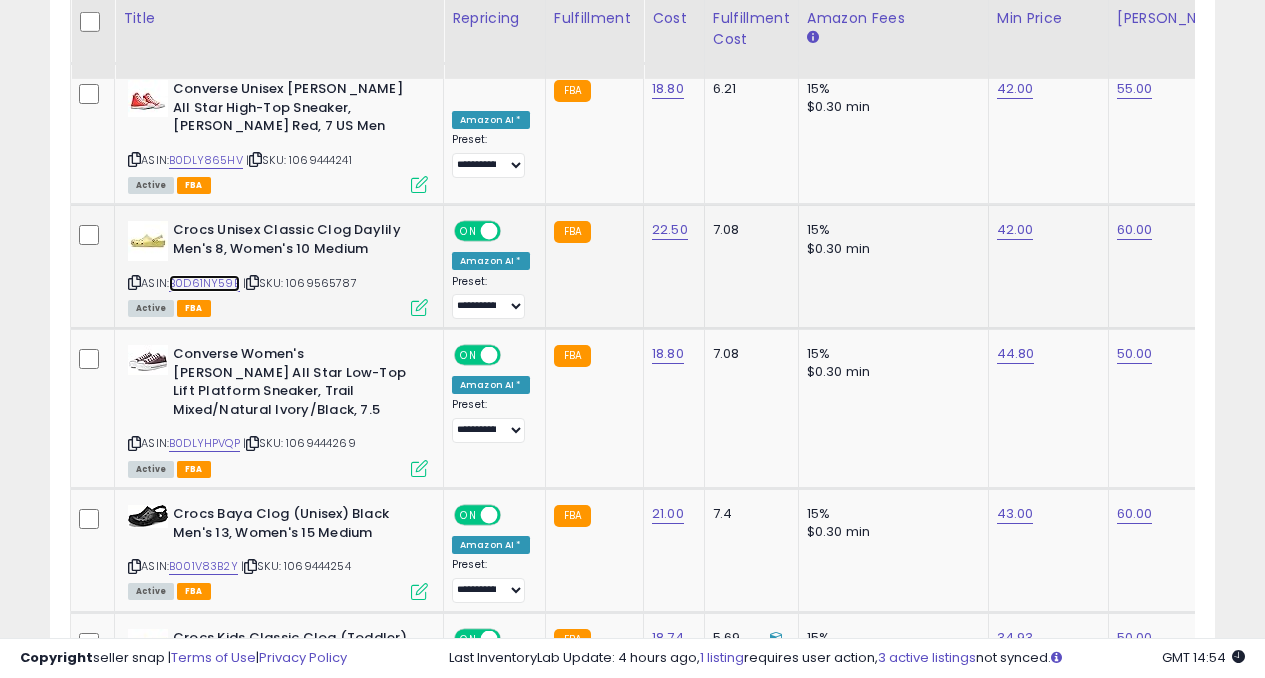 click on "B0D61NY59B" at bounding box center (204, 283) 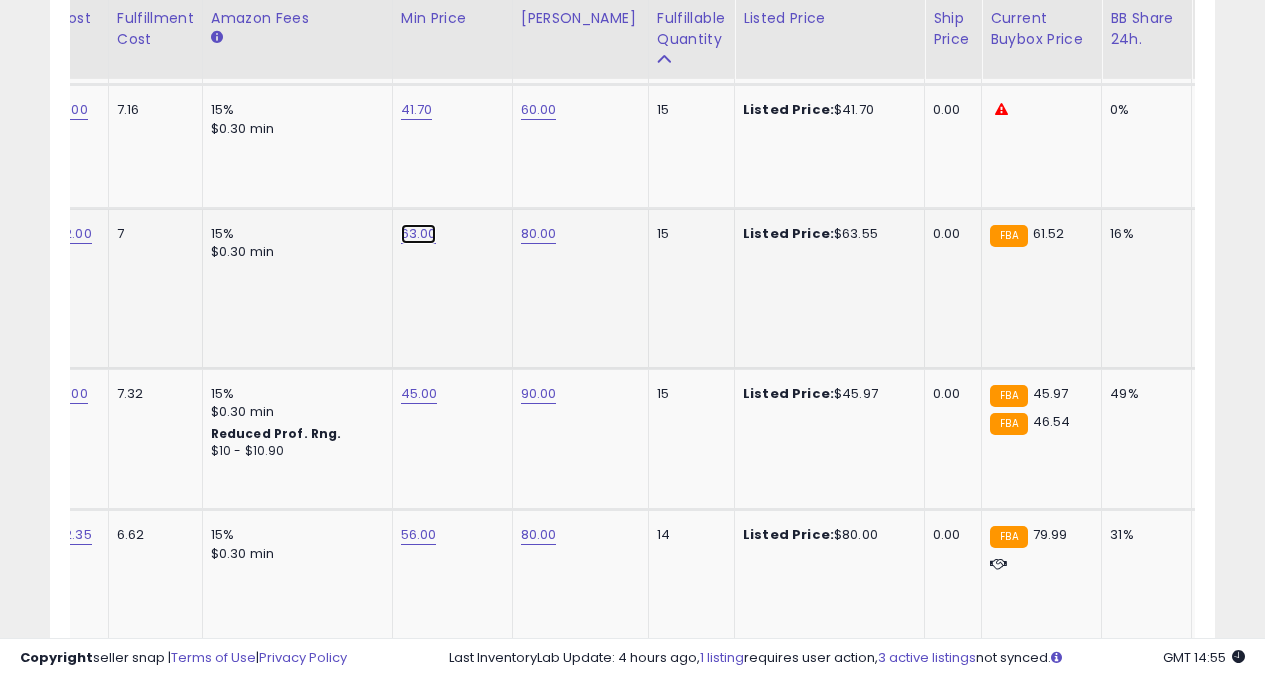 click on "63.00" at bounding box center [419, -4009] 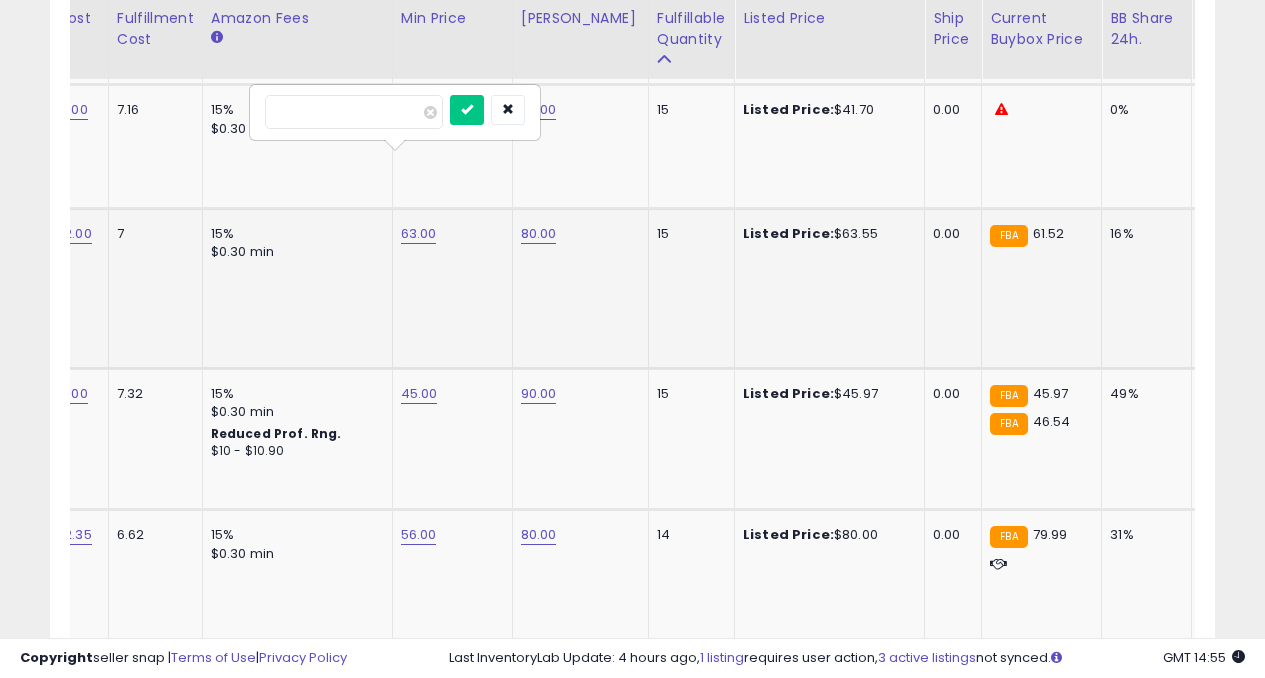 type on "*" 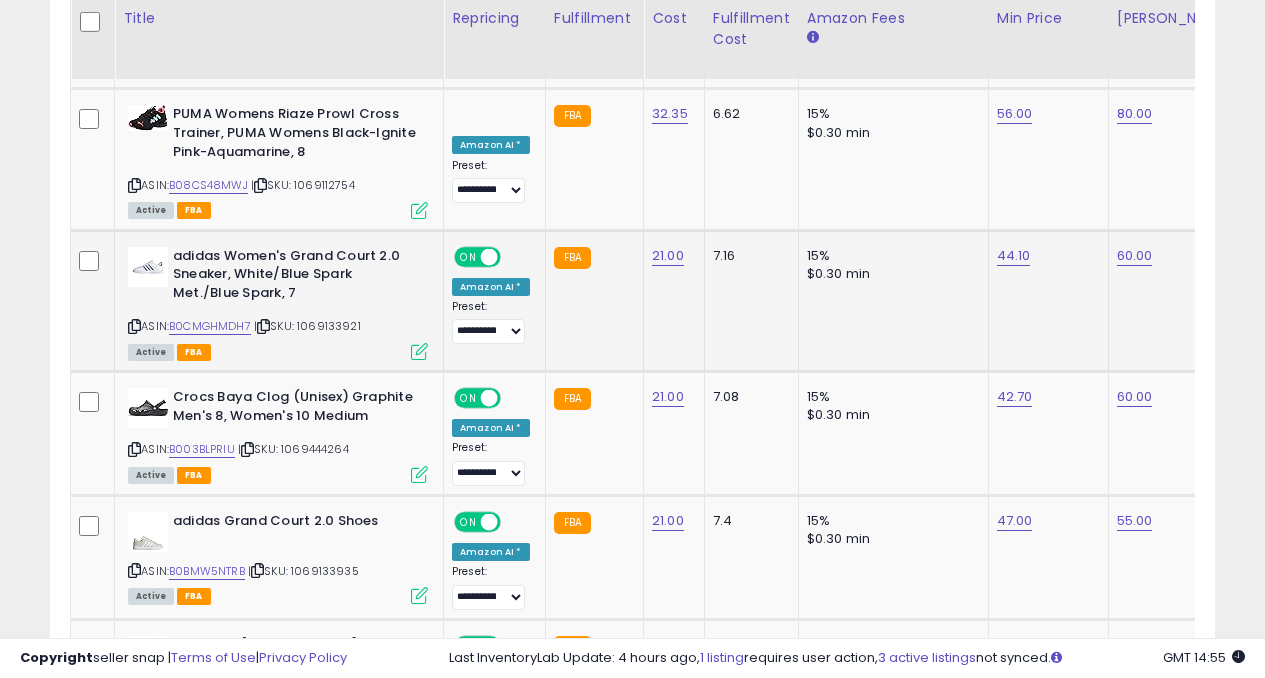 click on "44.10" 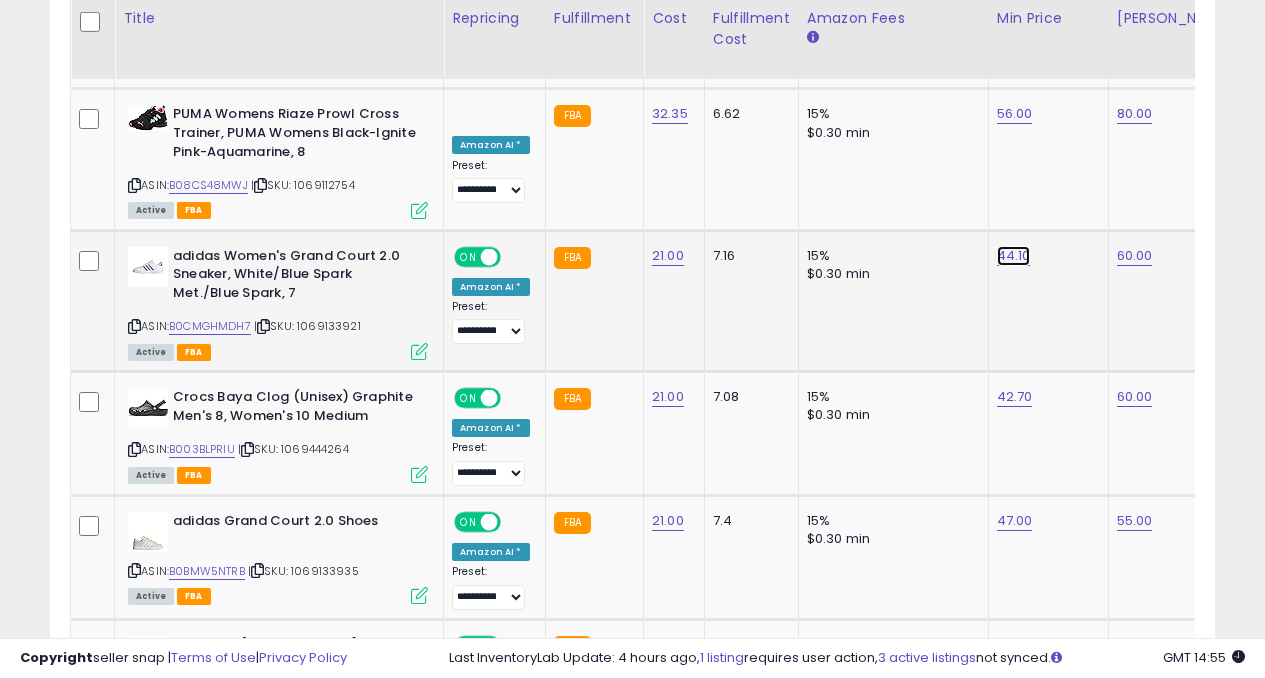 click on "44.10" at bounding box center (1015, -4430) 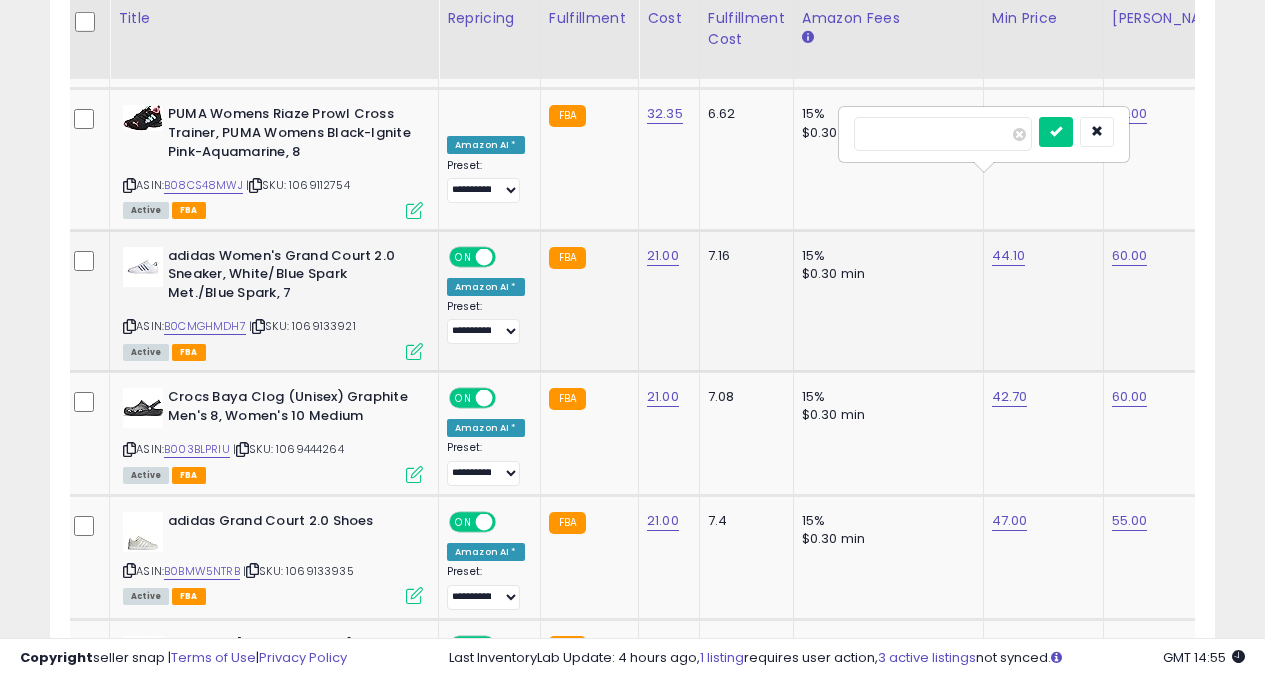 type on "*" 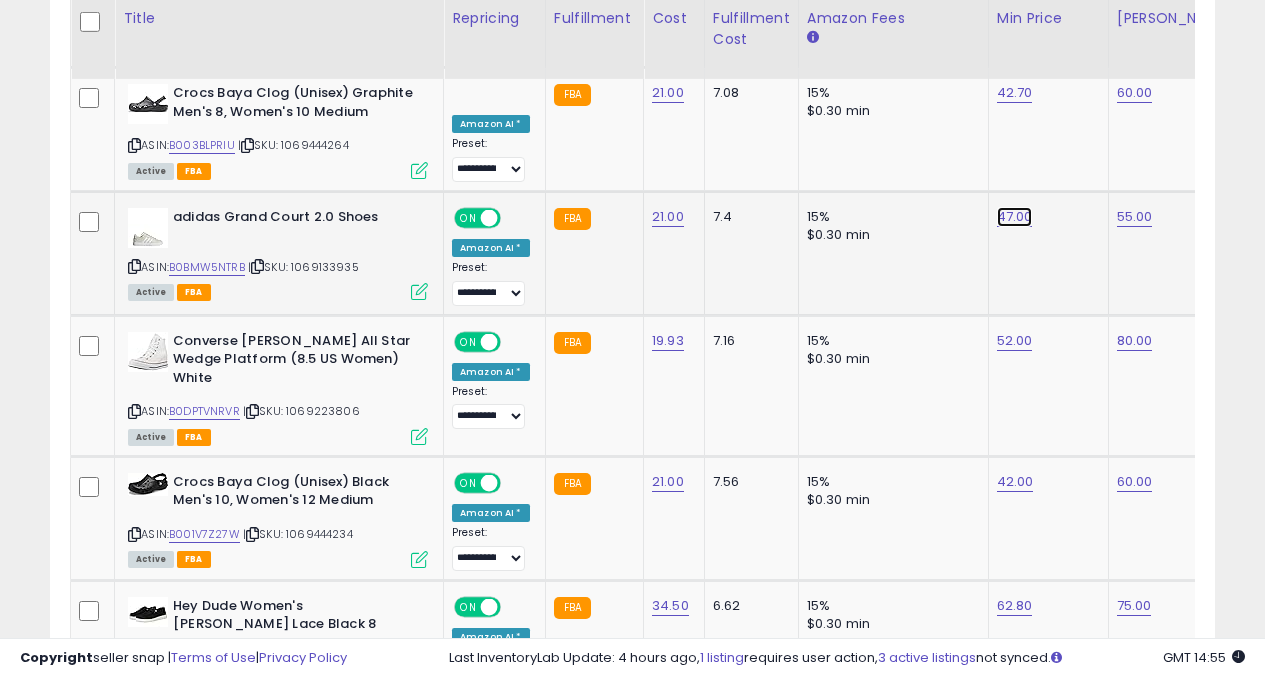 click on "47.00" at bounding box center [1015, -4734] 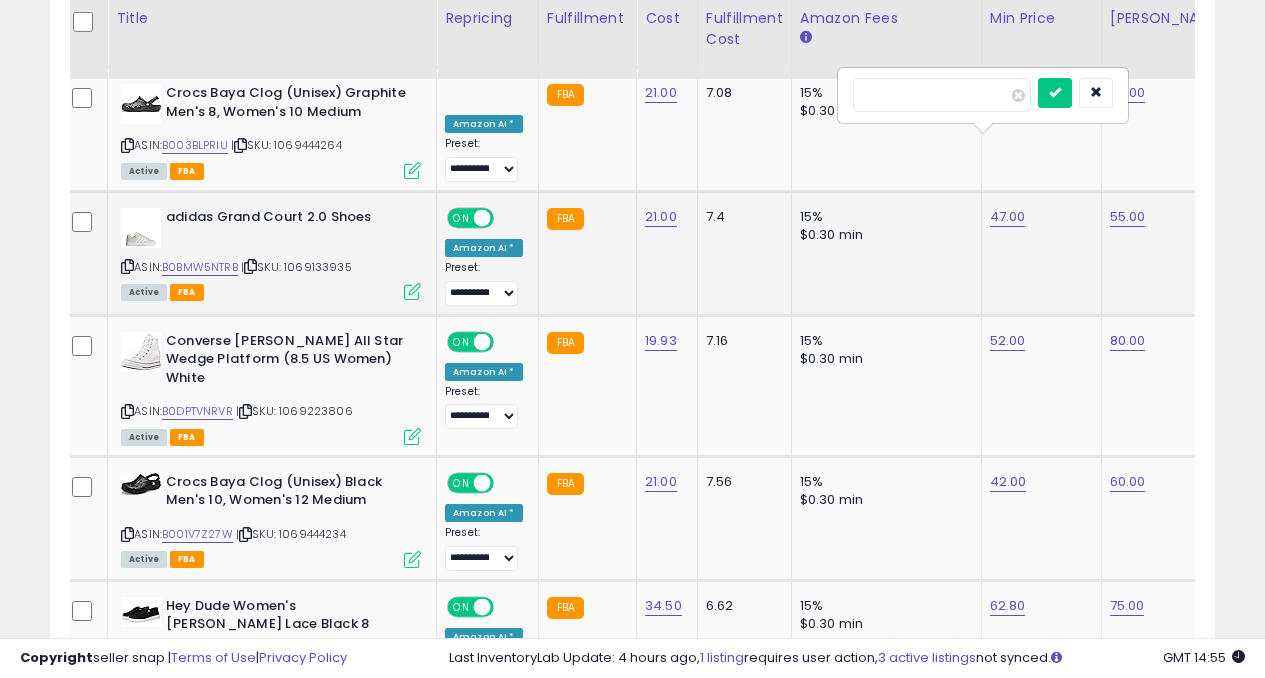 type on "*" 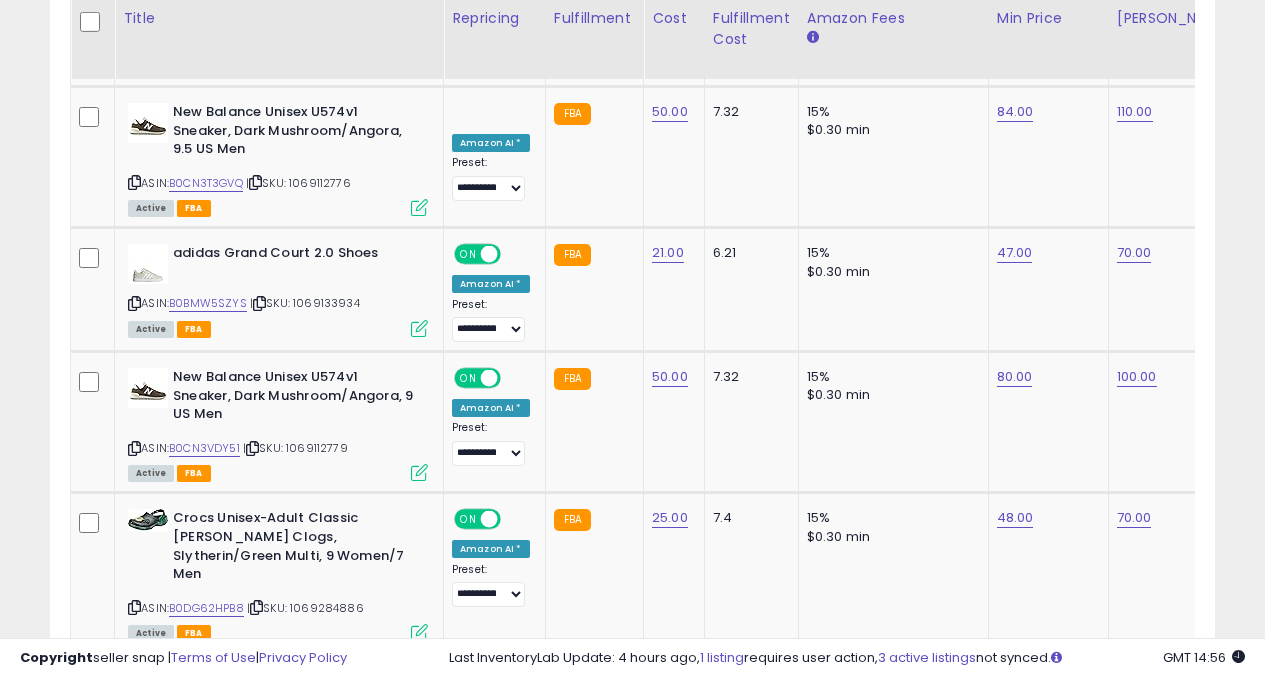 click on "3" 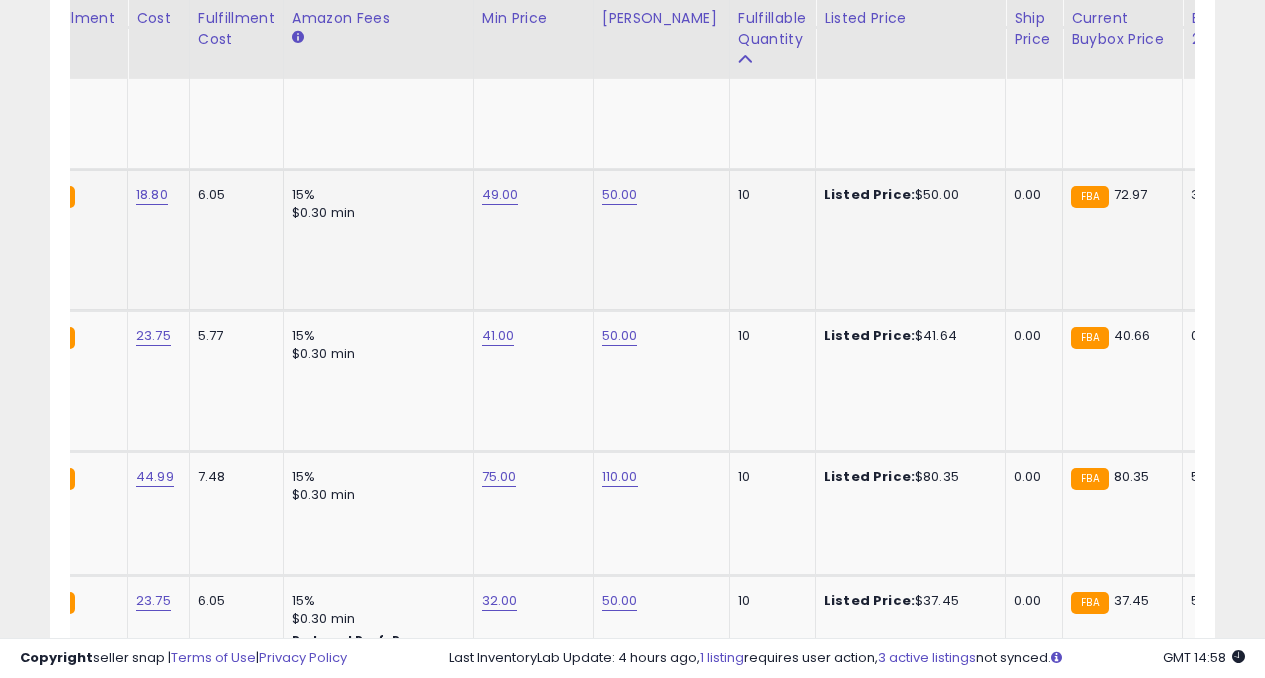 scroll, scrollTop: 0, scrollLeft: 0, axis: both 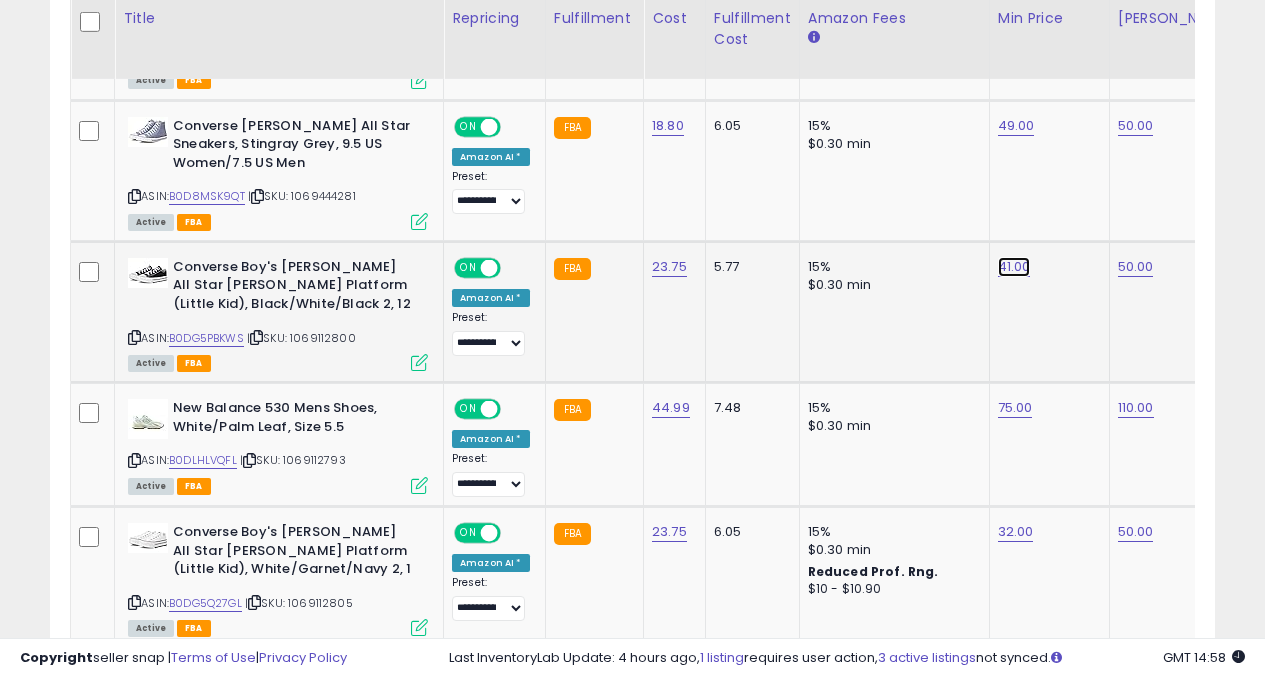 click on "41.00" at bounding box center [1016, -1395] 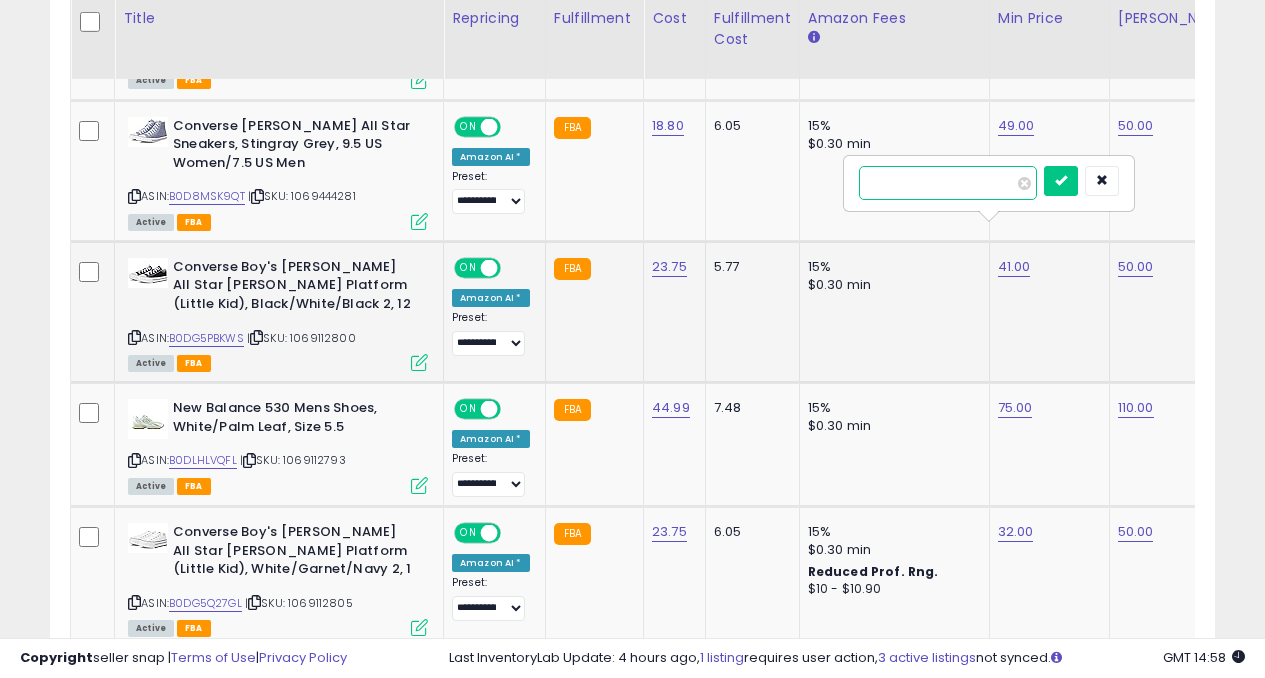 scroll, scrollTop: 0, scrollLeft: 5, axis: horizontal 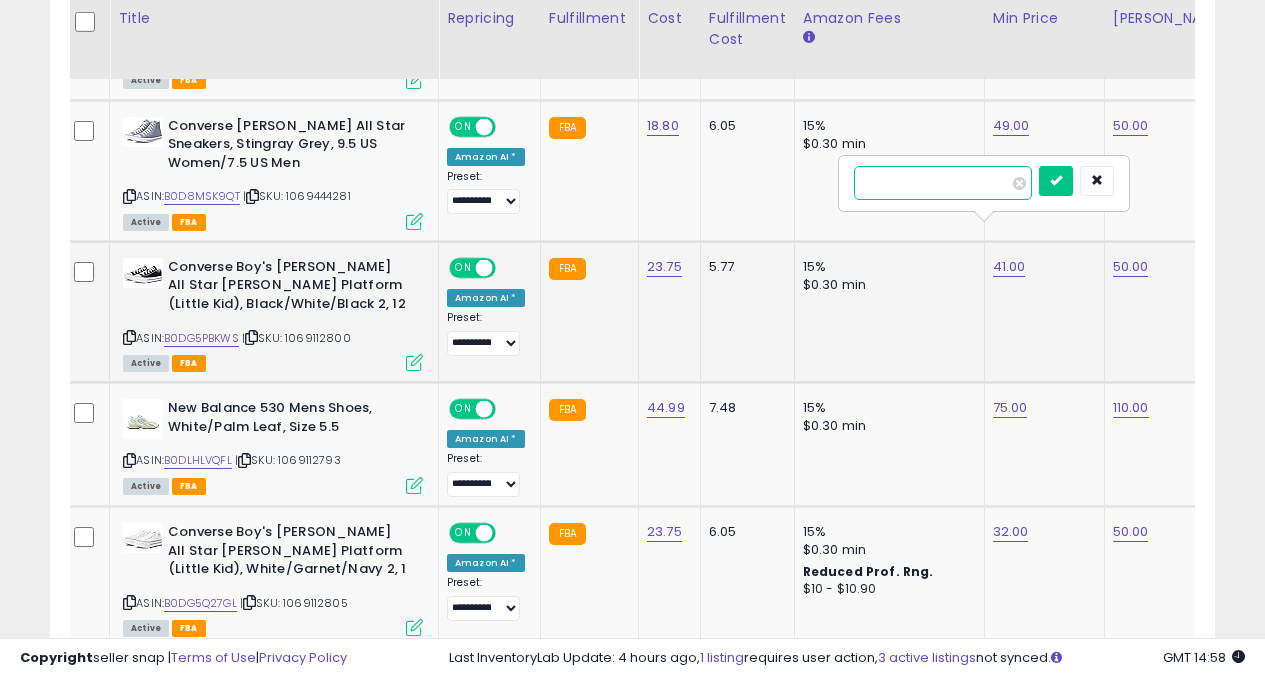 type on "*" 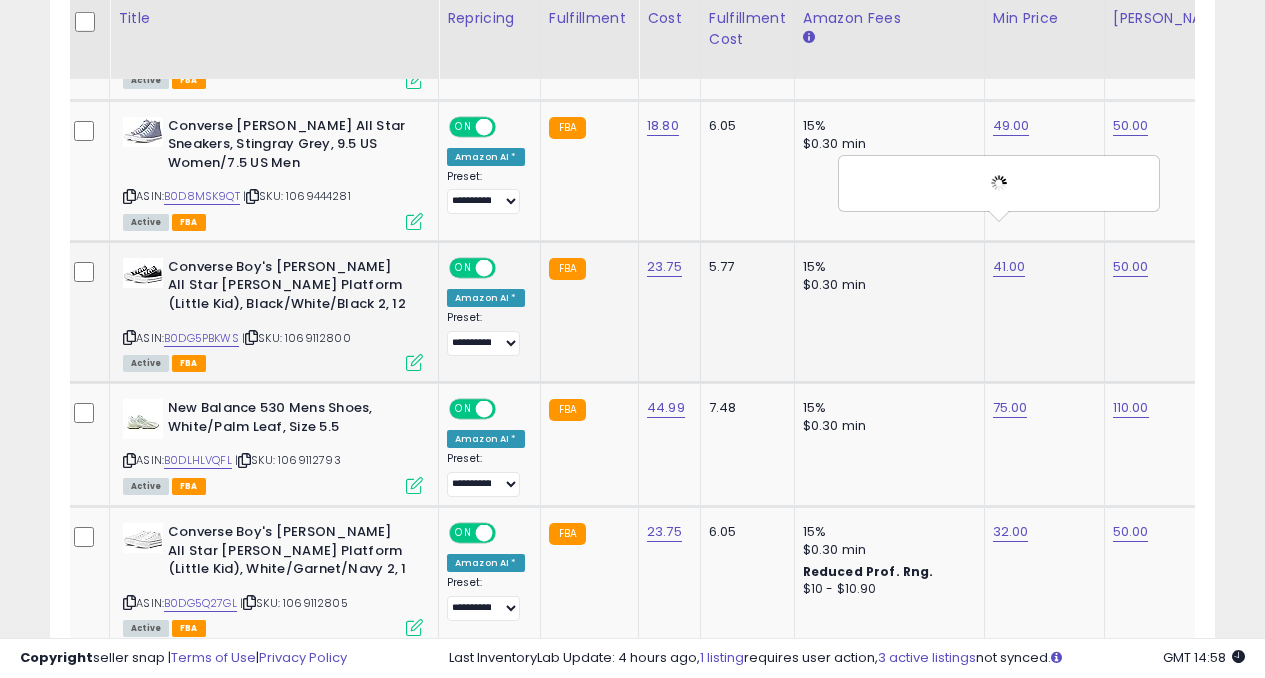 scroll, scrollTop: 0, scrollLeft: 58, axis: horizontal 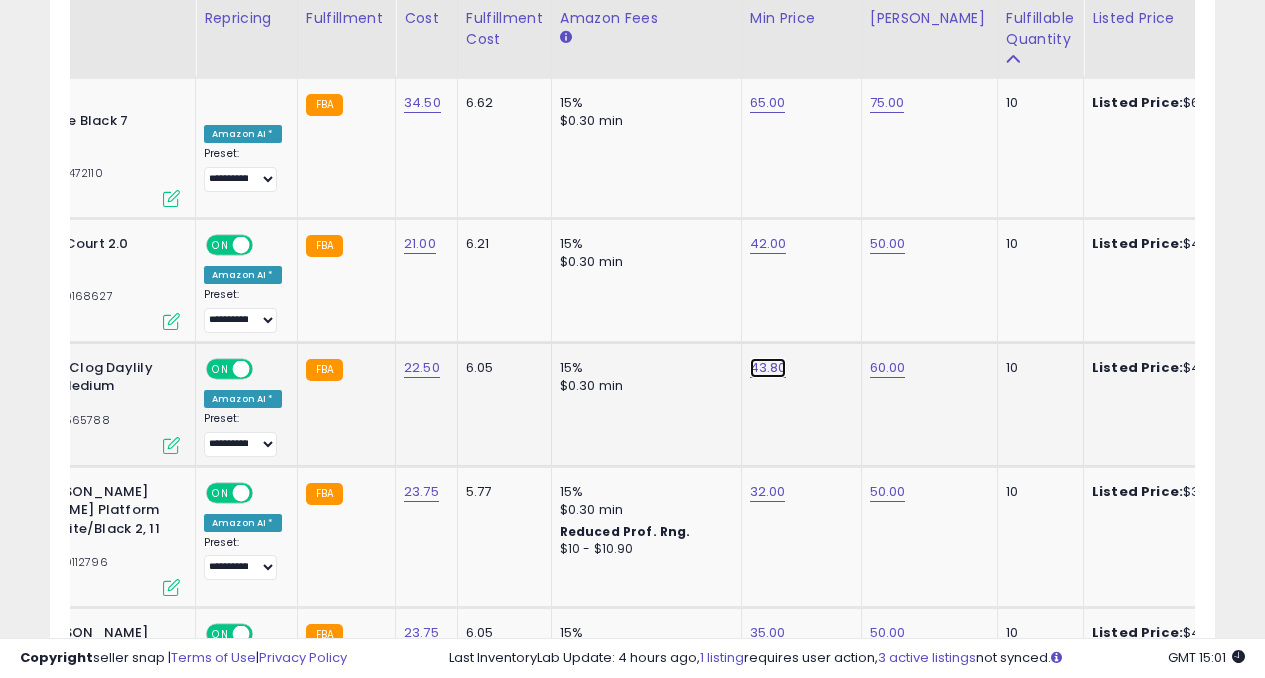click on "43.80" at bounding box center [768, -2261] 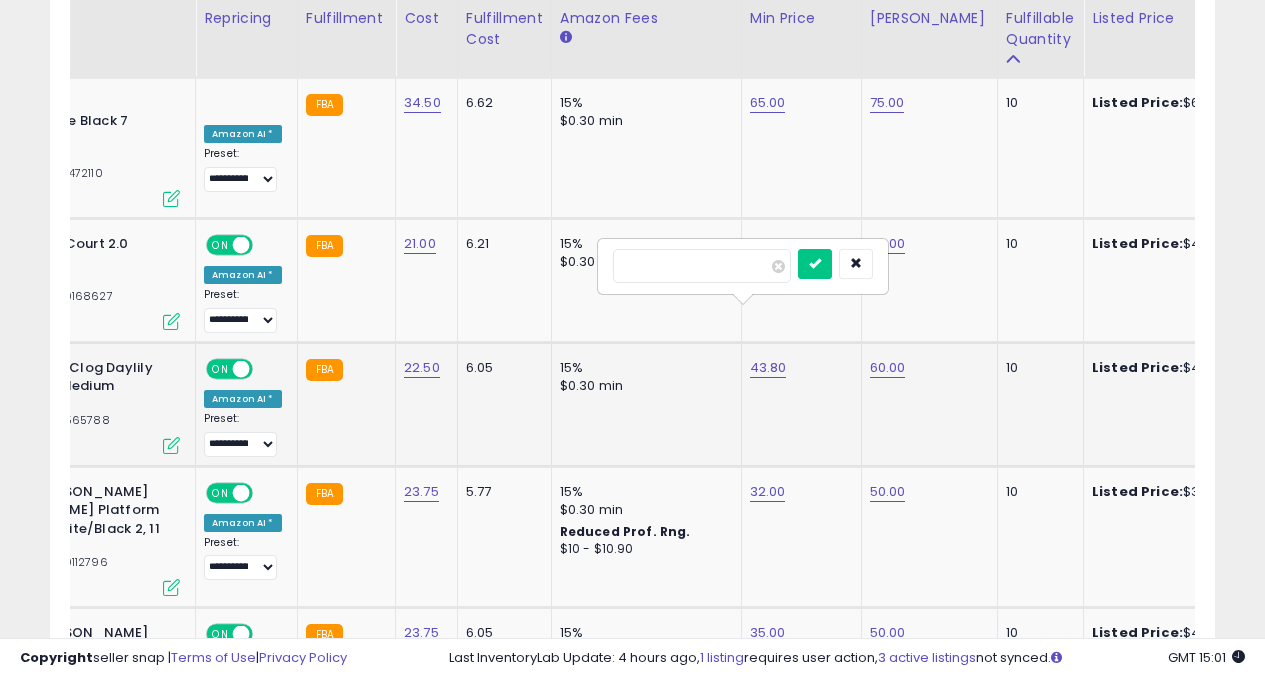type on "*" 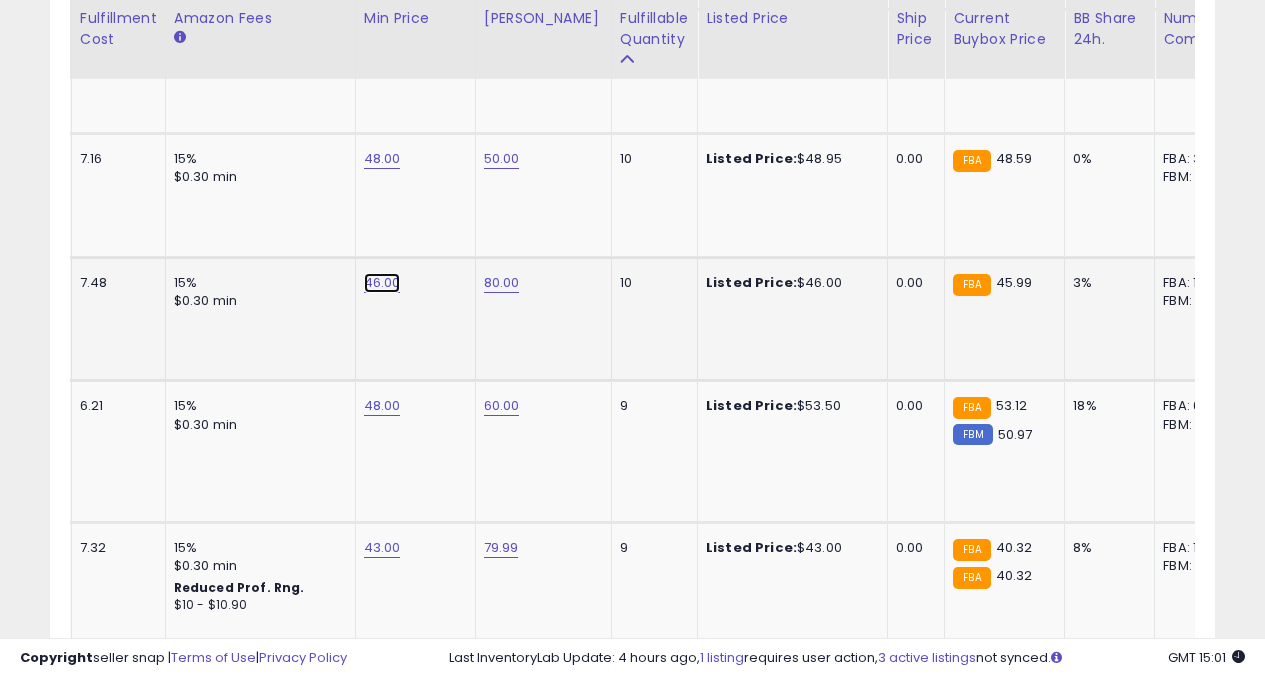 click on "46.00" at bounding box center [382, -3342] 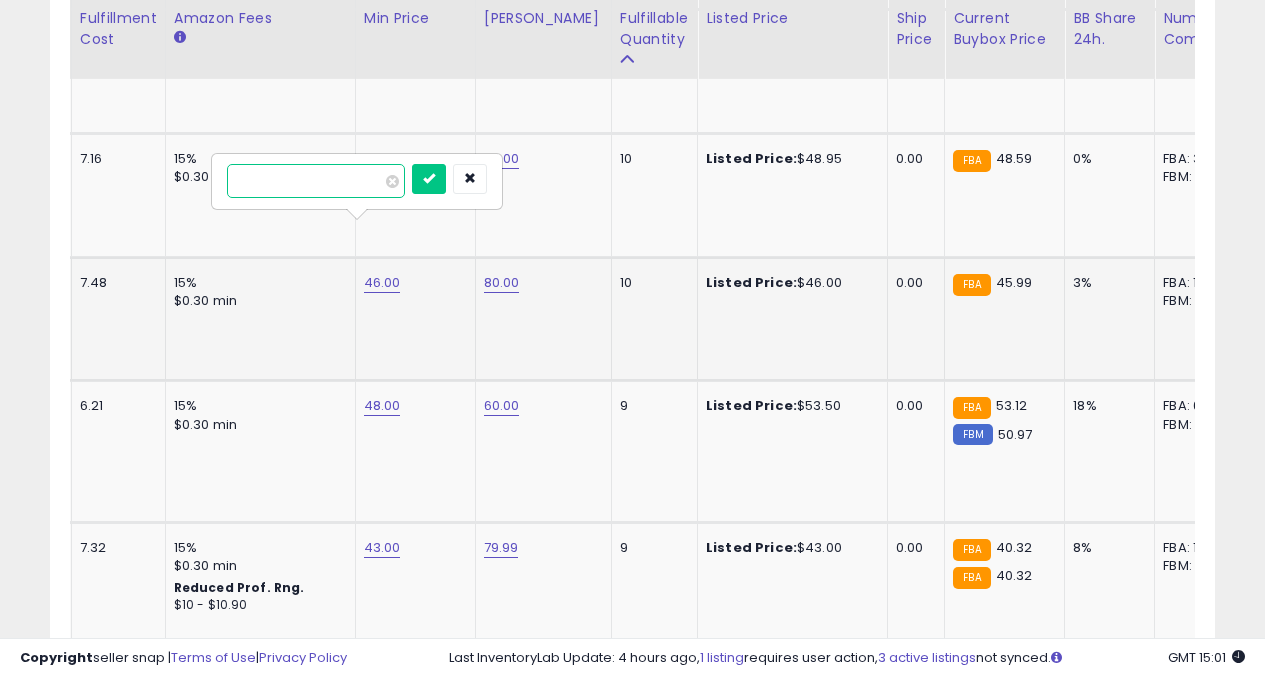 type on "*" 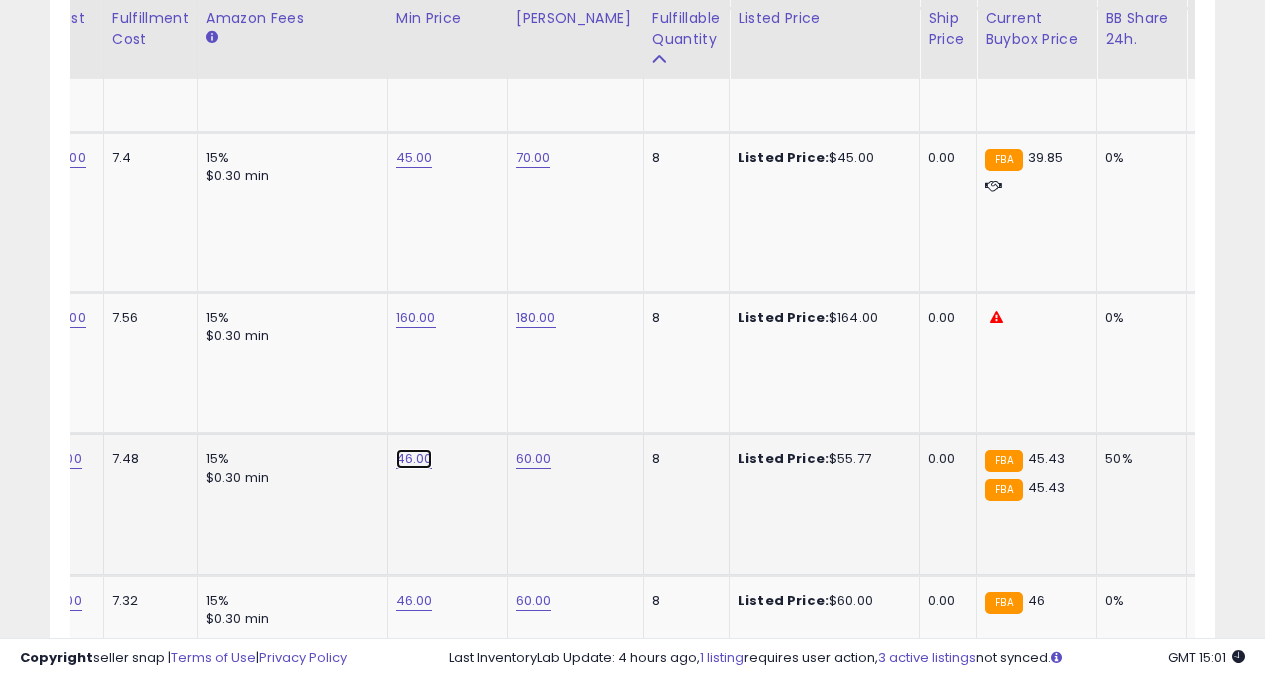 click on "46.00" at bounding box center [414, -6102] 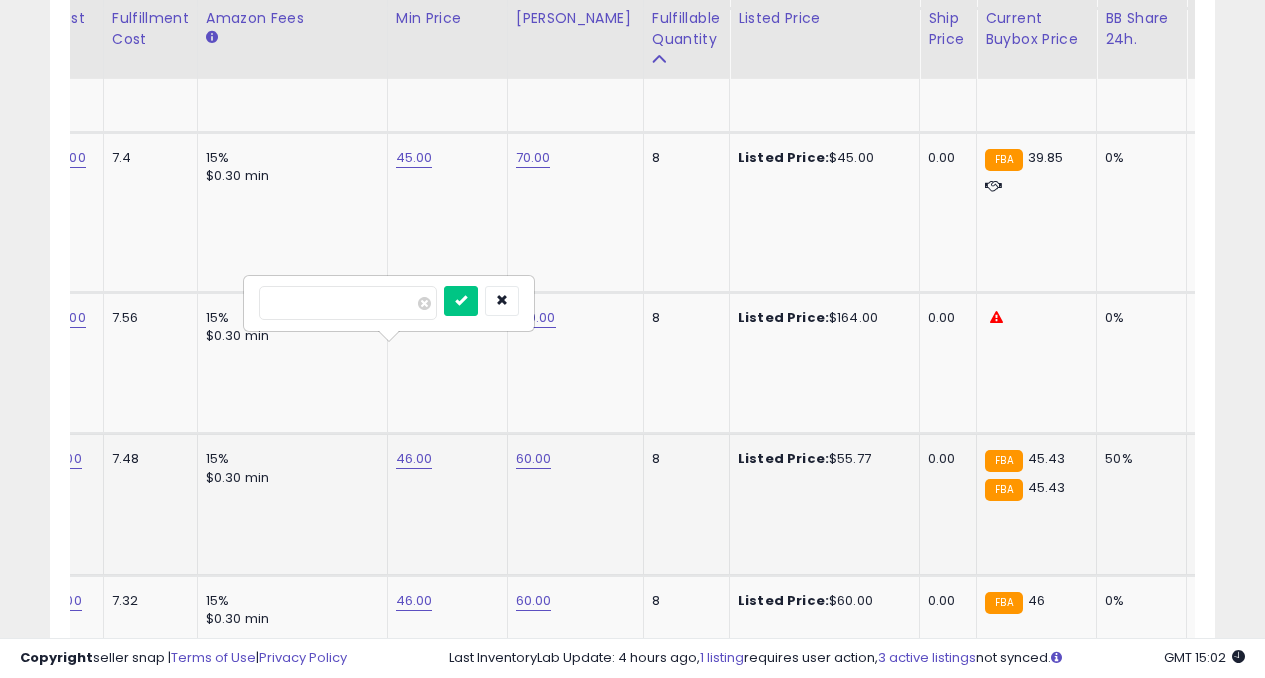 type on "*" 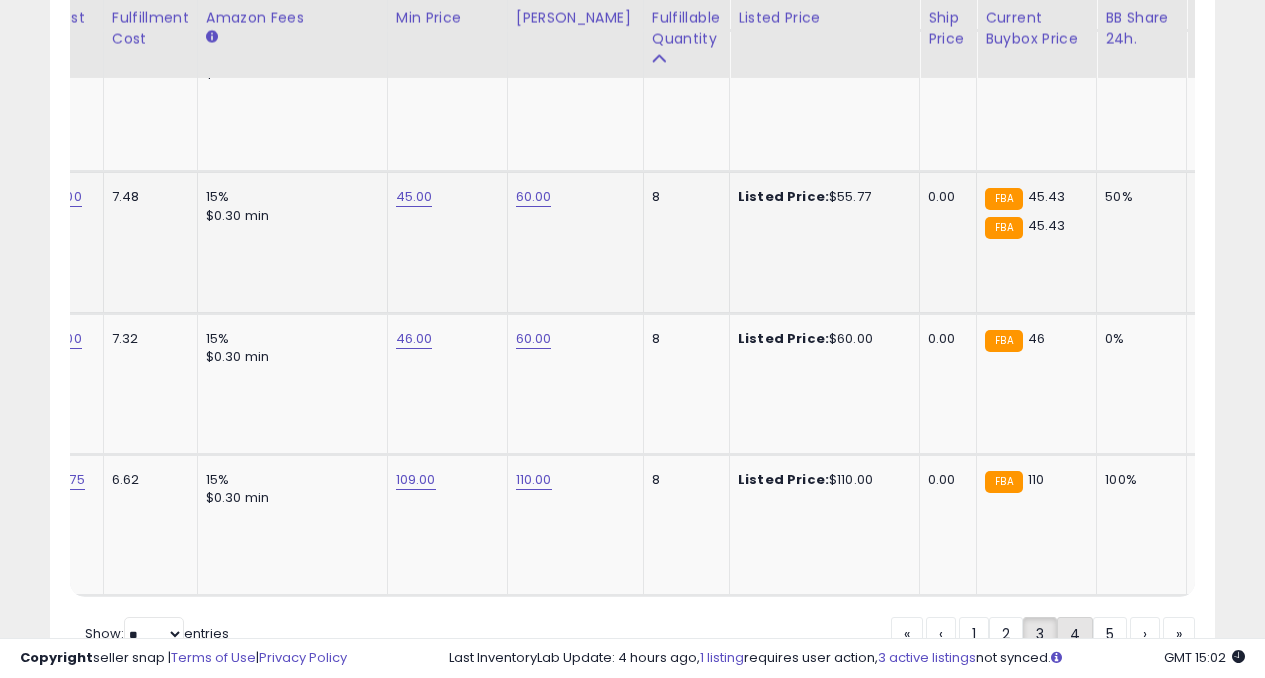 click on "4" 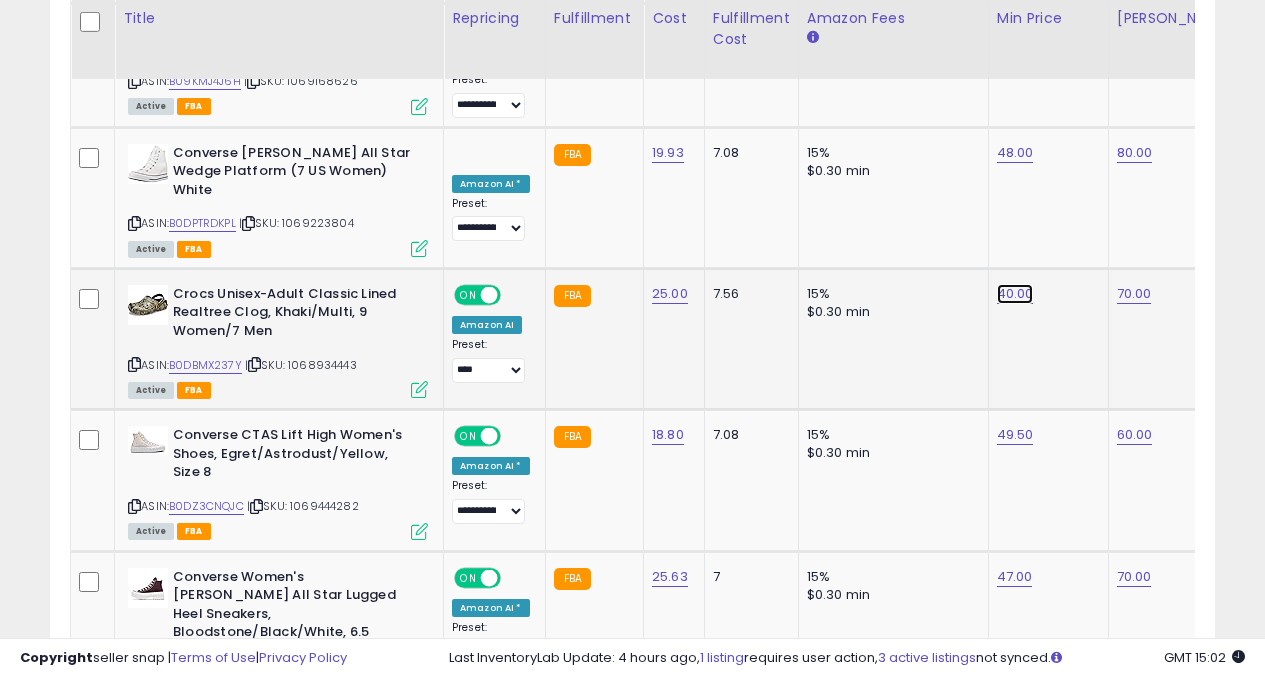 click on "40.00" at bounding box center (1015, -2416) 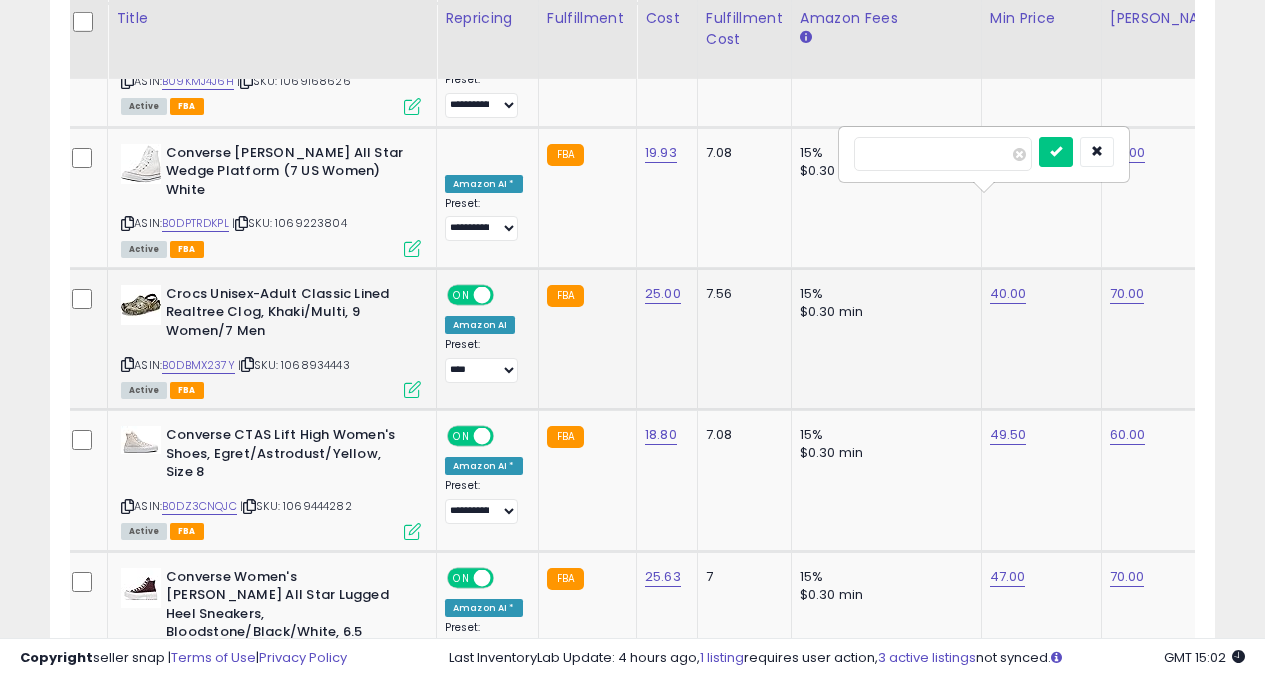 type on "*" 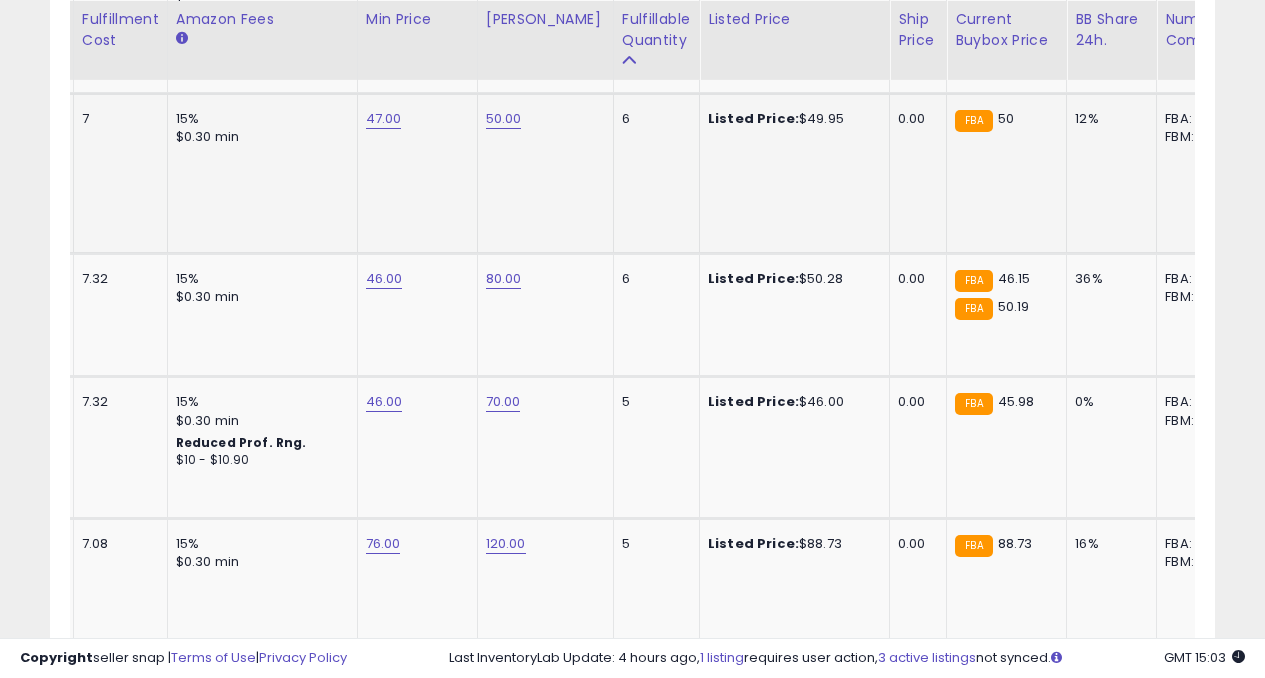 scroll, scrollTop: 4726, scrollLeft: 0, axis: vertical 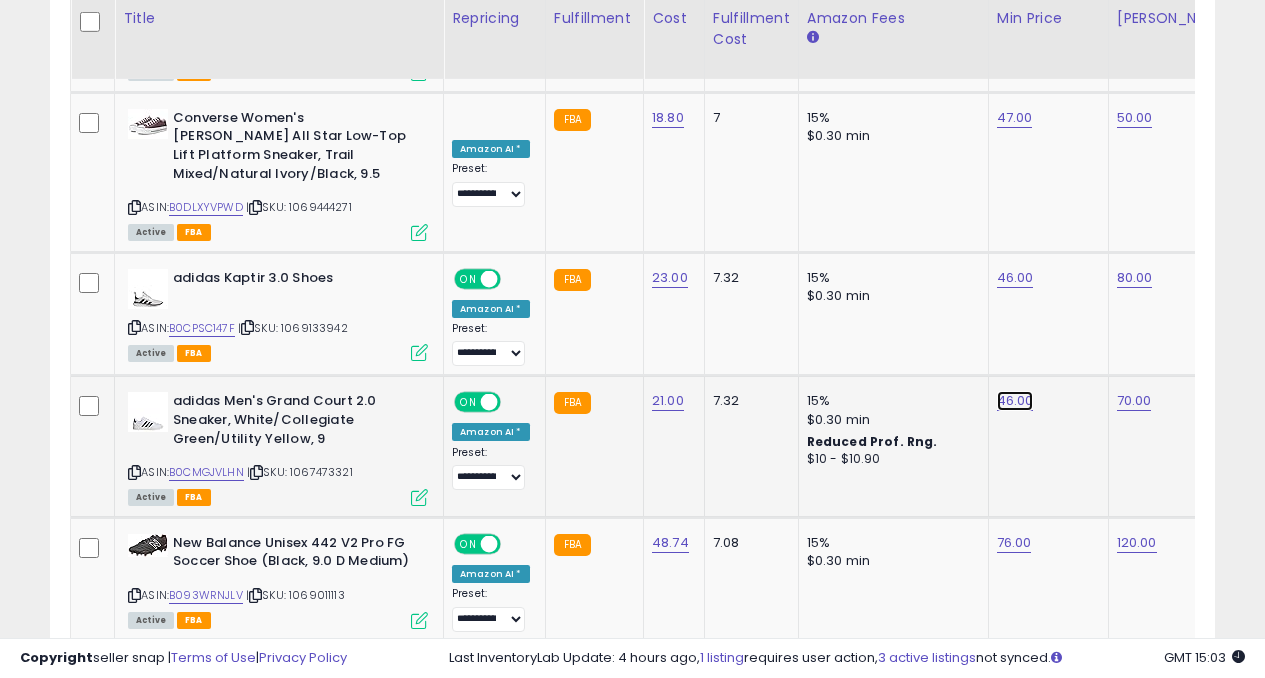 click on "46.00" at bounding box center [1015, -3602] 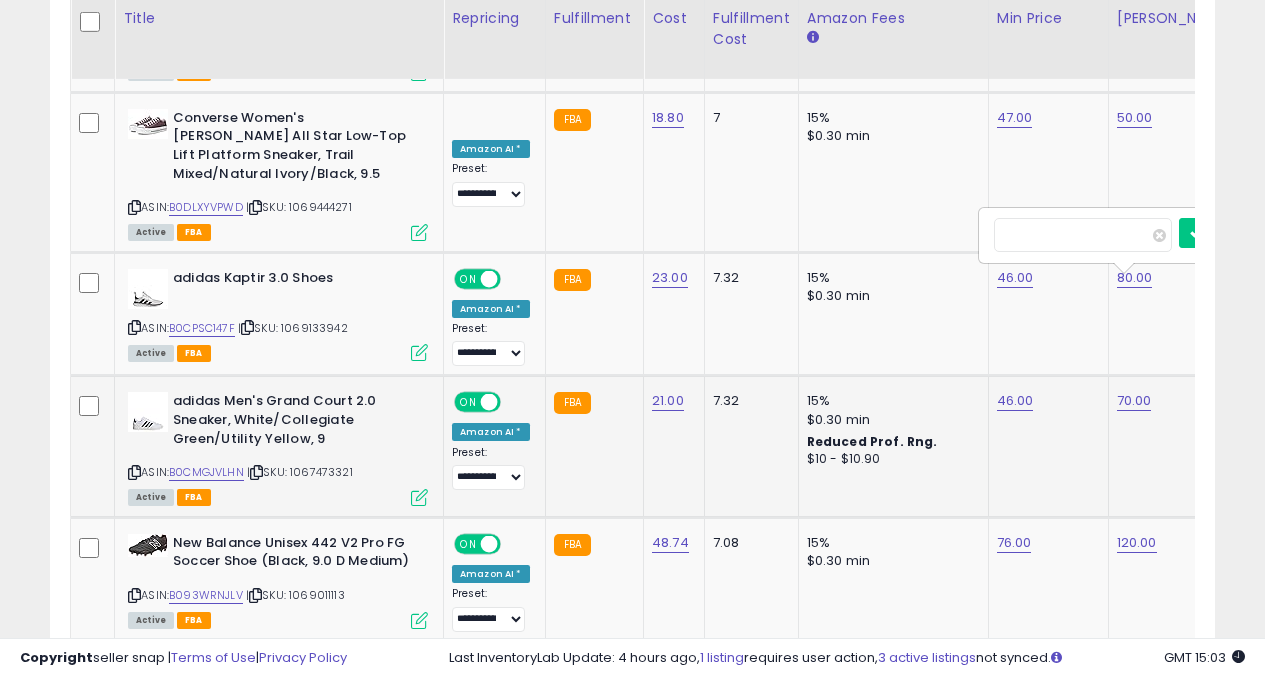 scroll, scrollTop: 0, scrollLeft: 7, axis: horizontal 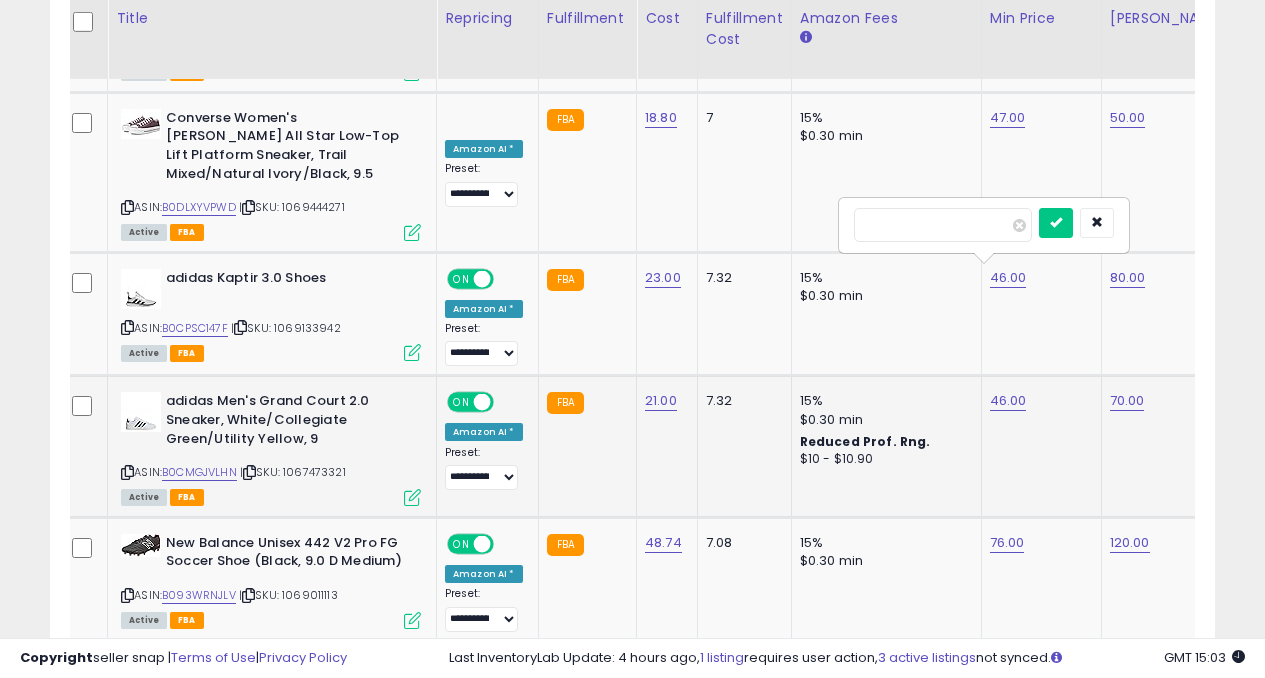 click at bounding box center [1056, 223] 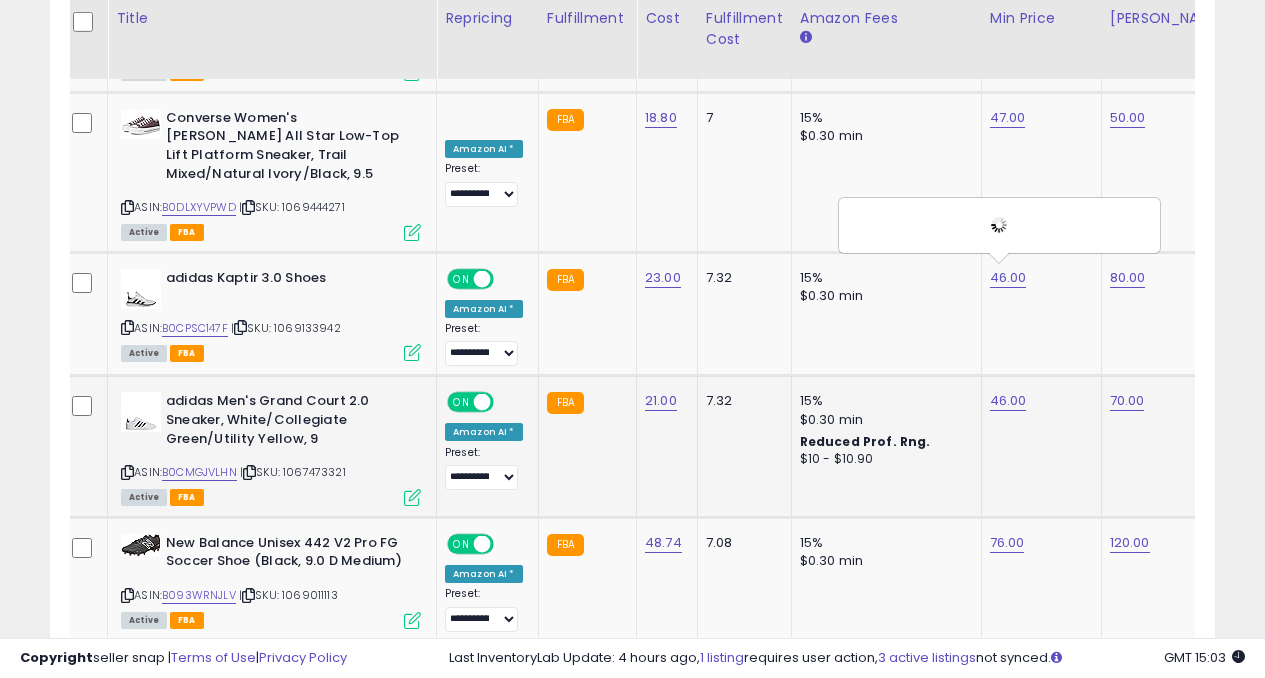 scroll, scrollTop: 0, scrollLeft: 399, axis: horizontal 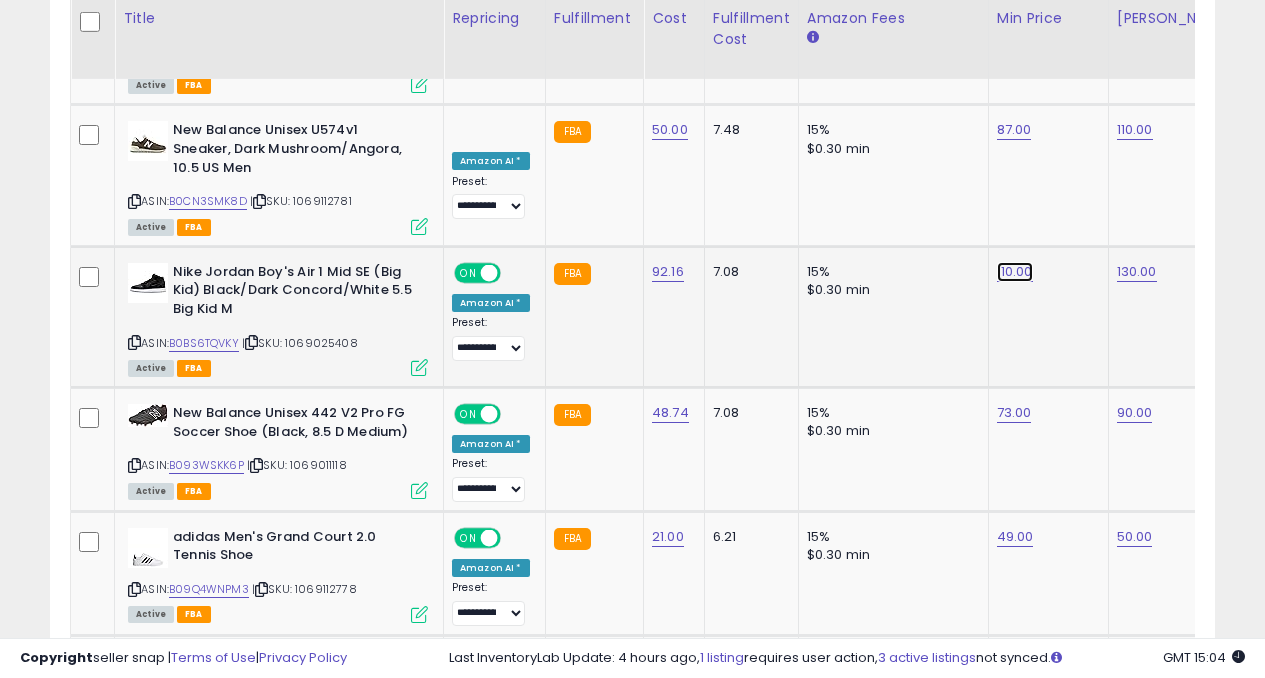 click on "110.00" at bounding box center [1015, -5411] 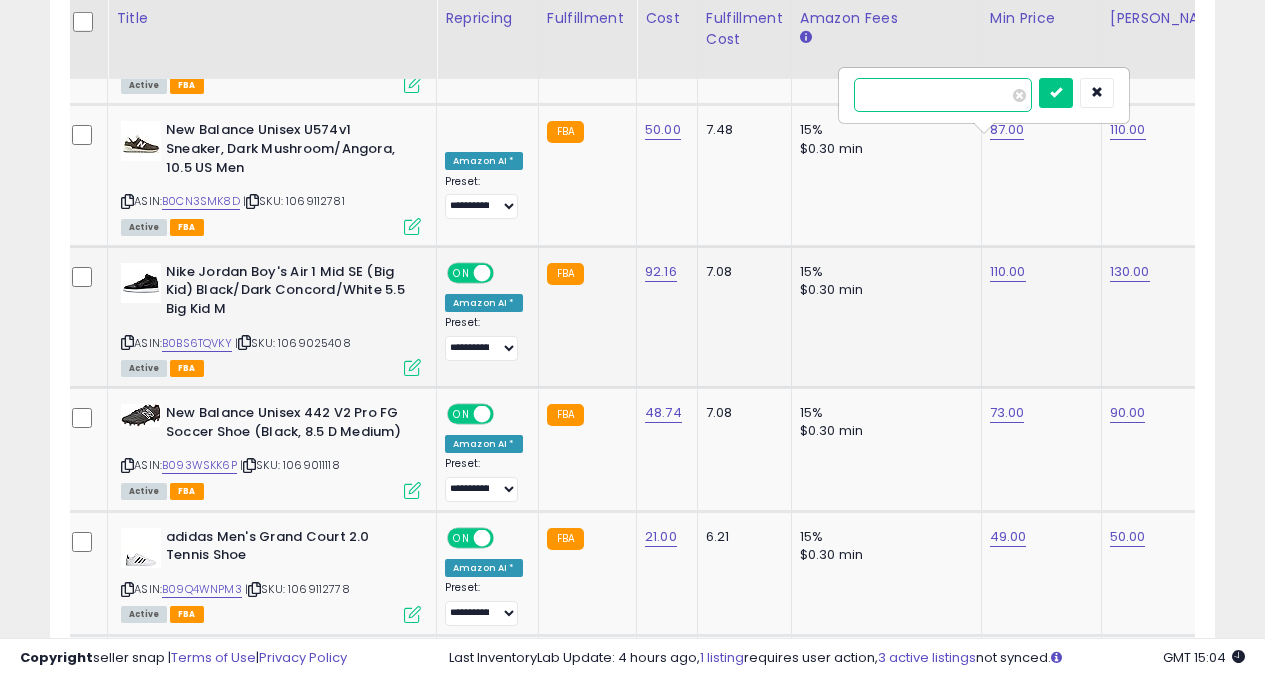 click on "******" at bounding box center (943, 95) 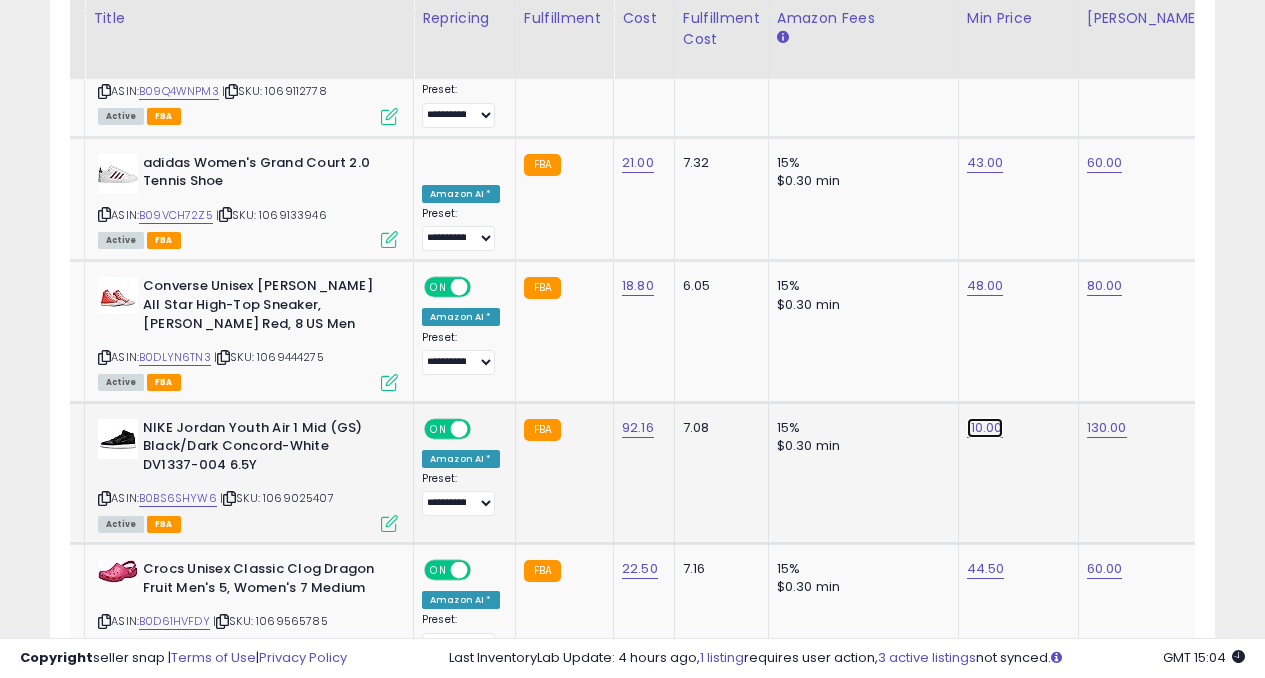 click on "110.00" at bounding box center [985, -5909] 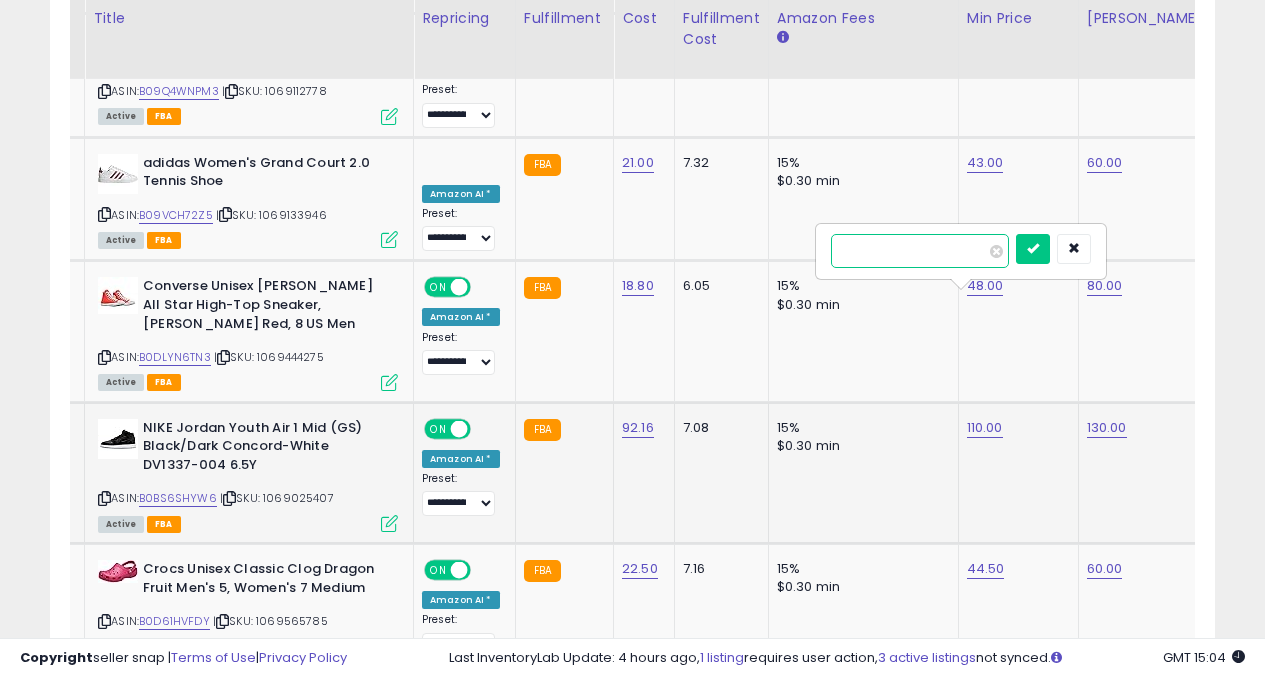 click on "******" at bounding box center (920, 251) 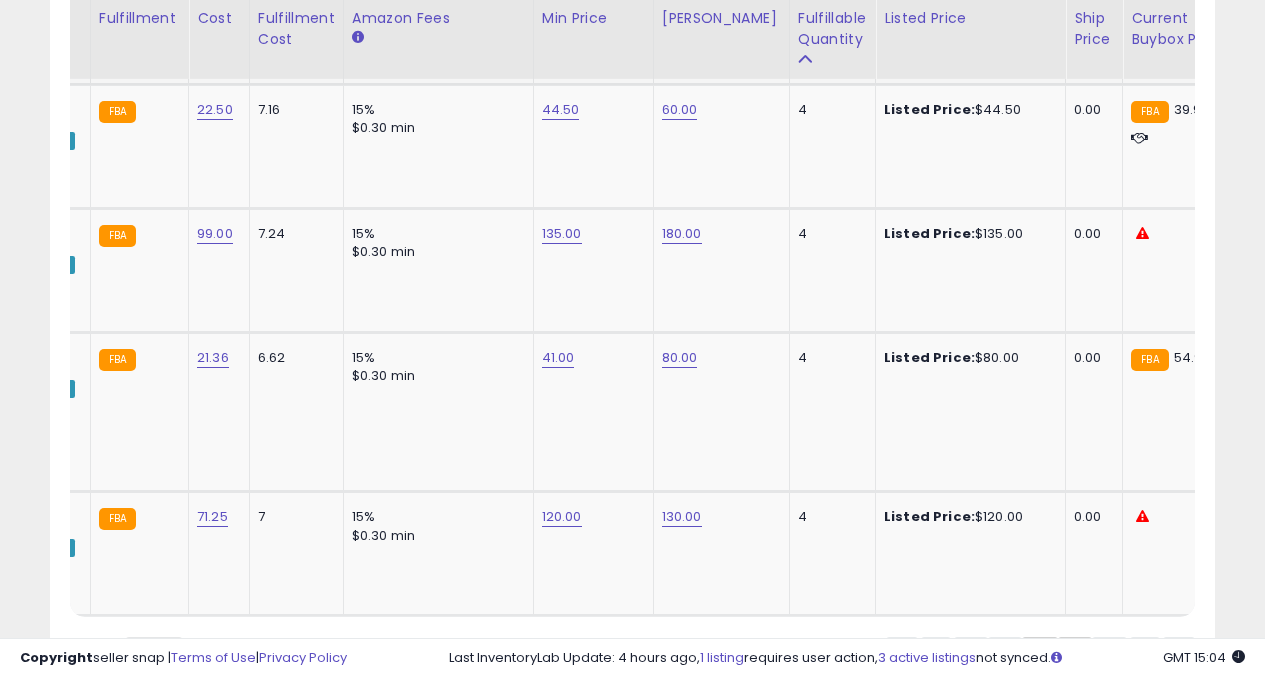 click on "5" 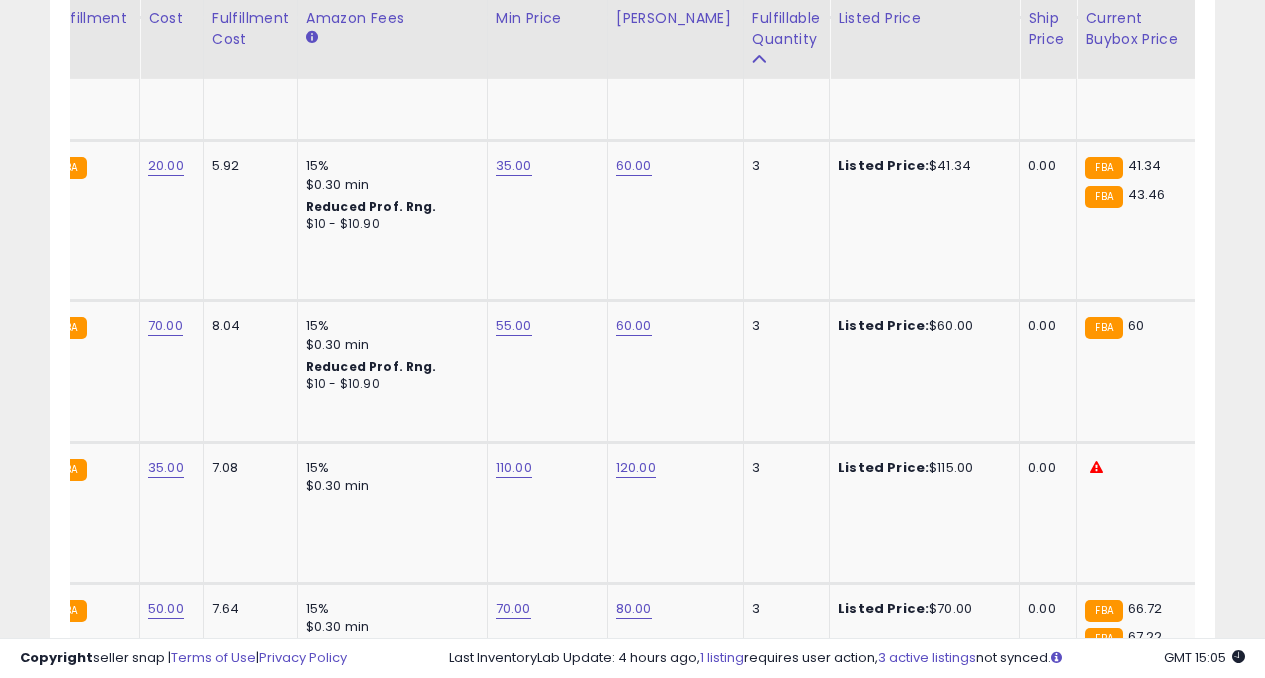 scroll, scrollTop: 1793, scrollLeft: 0, axis: vertical 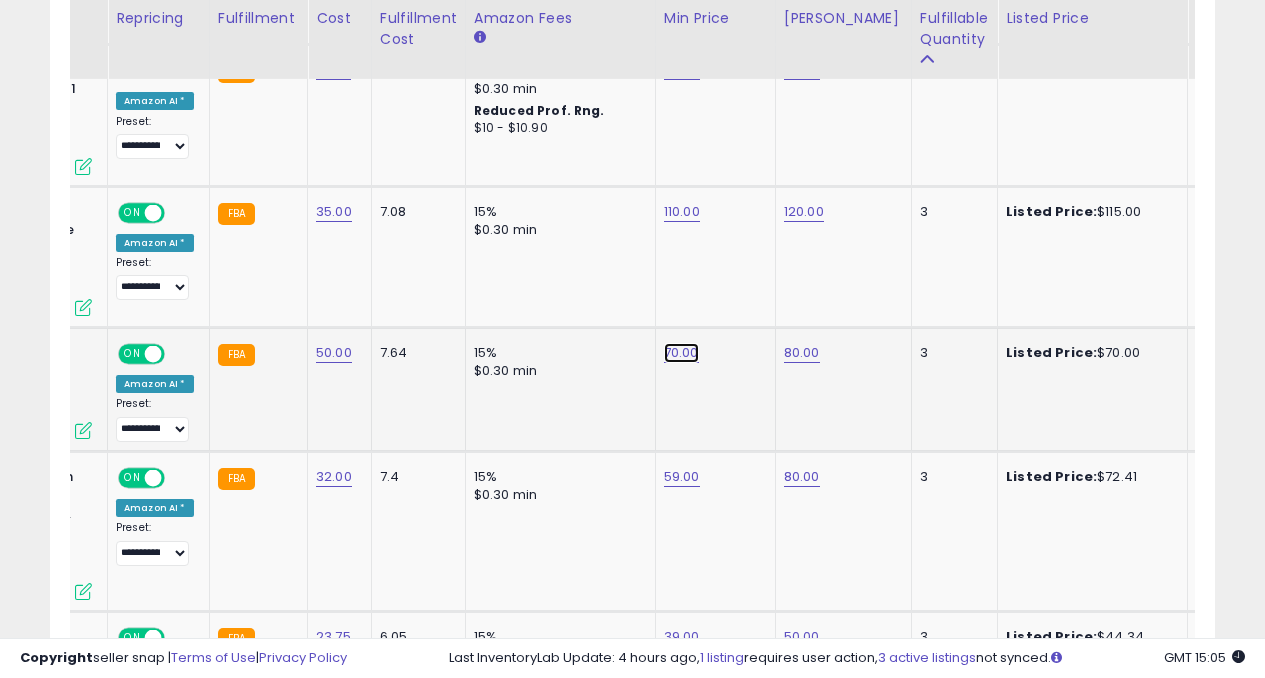 click on "70.00" at bounding box center [684, -922] 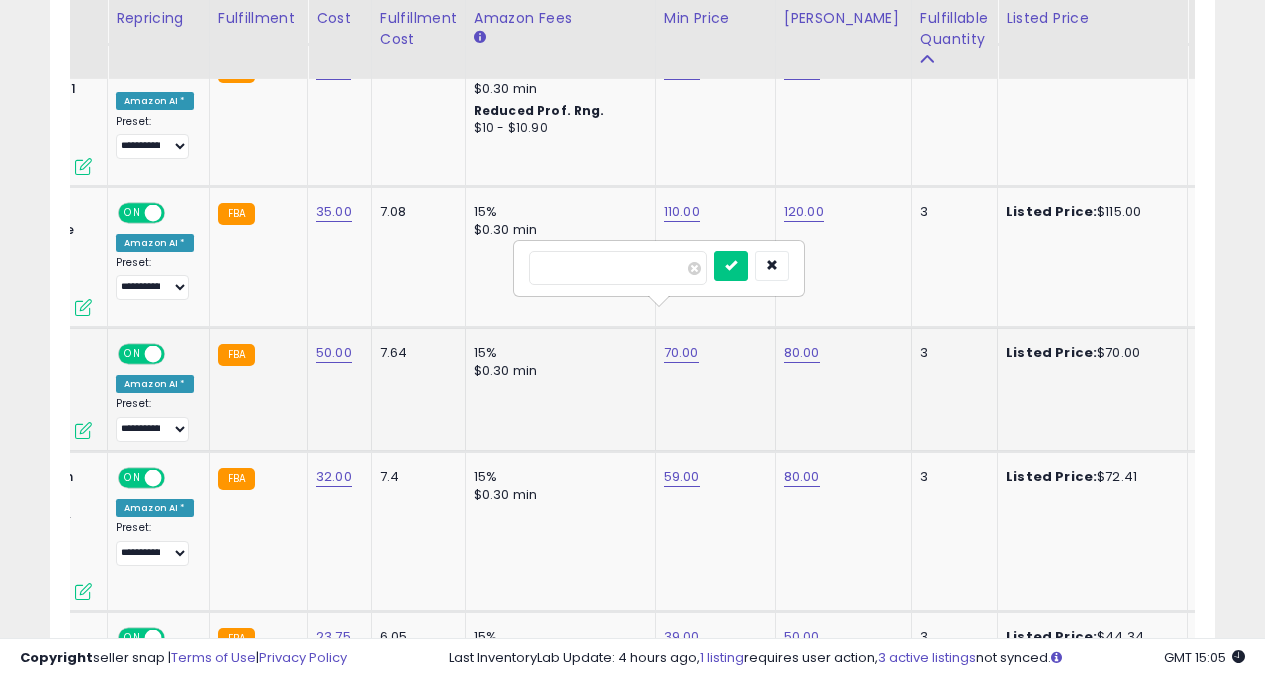 type on "*" 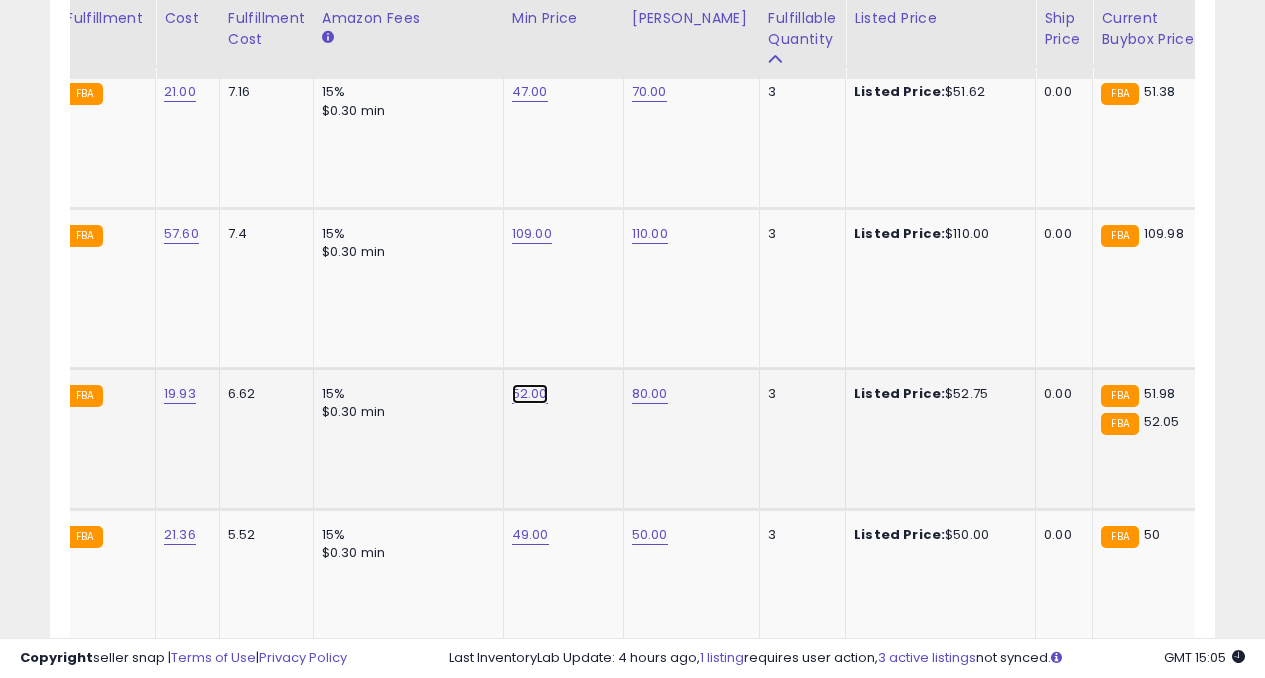 click on "52.00" at bounding box center (532, -1749) 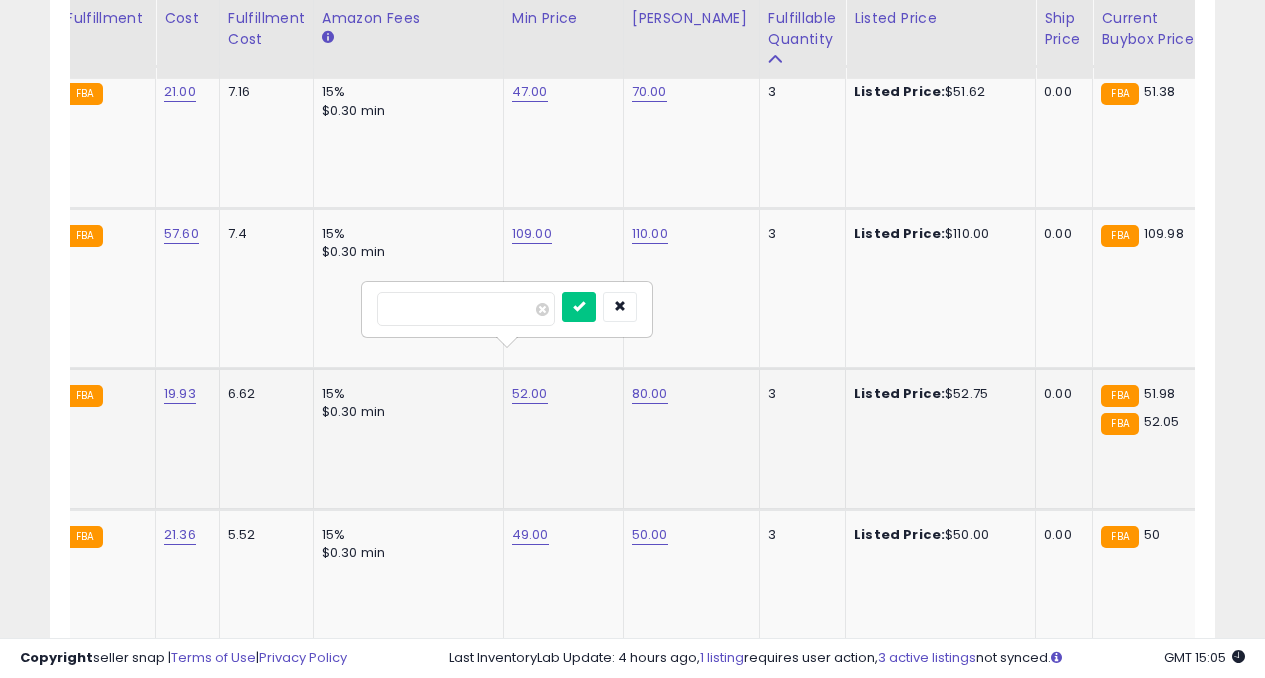 type on "*" 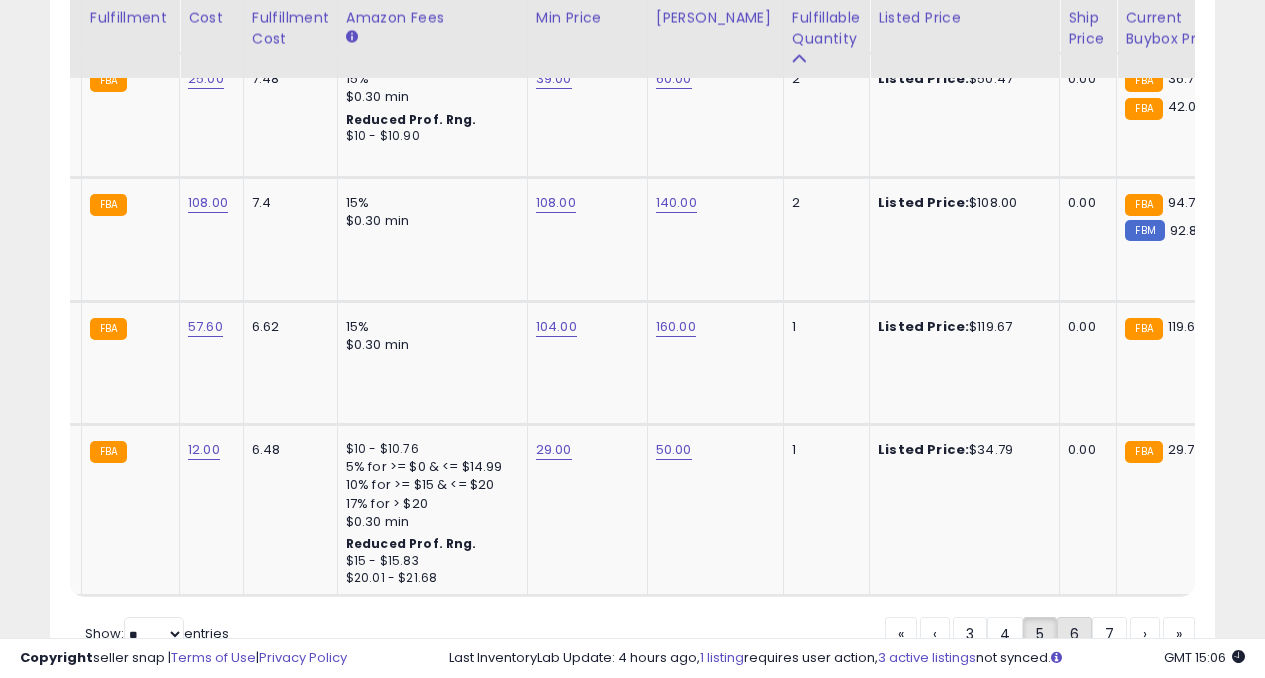 click on "6" 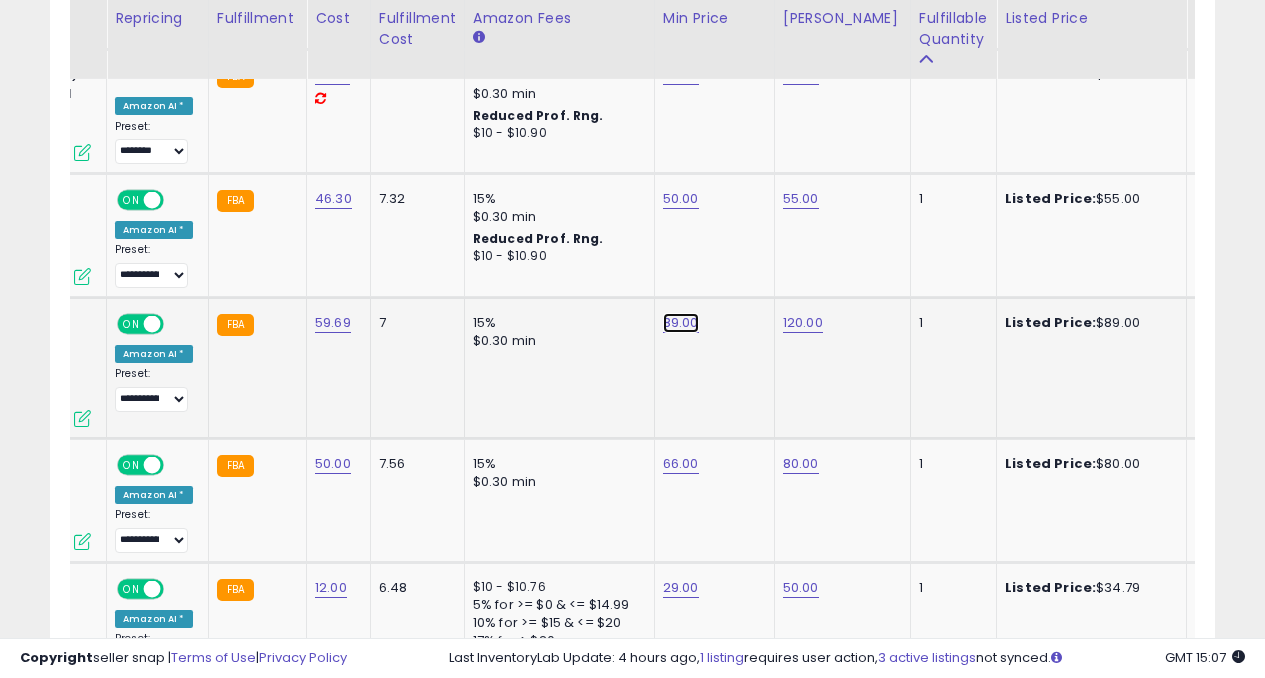 click on "89.00" at bounding box center (681, -3616) 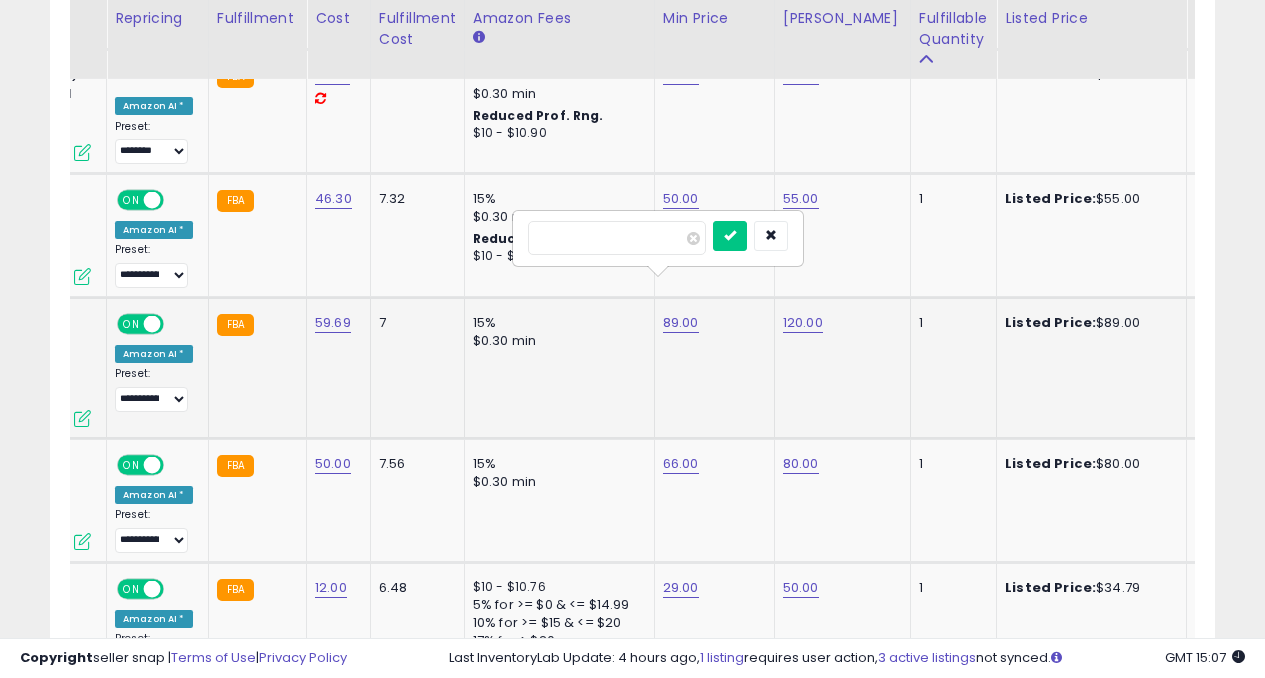 click on "*****" at bounding box center (617, 238) 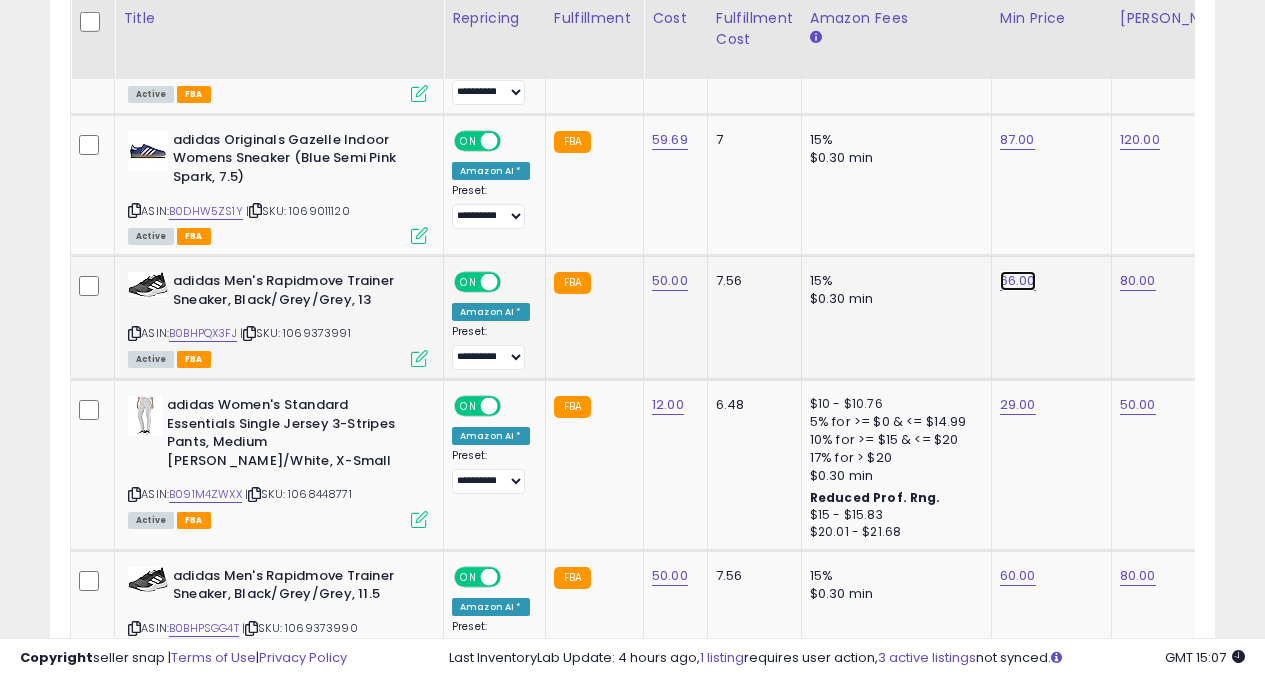 click on "66.00" at bounding box center (1018, -3799) 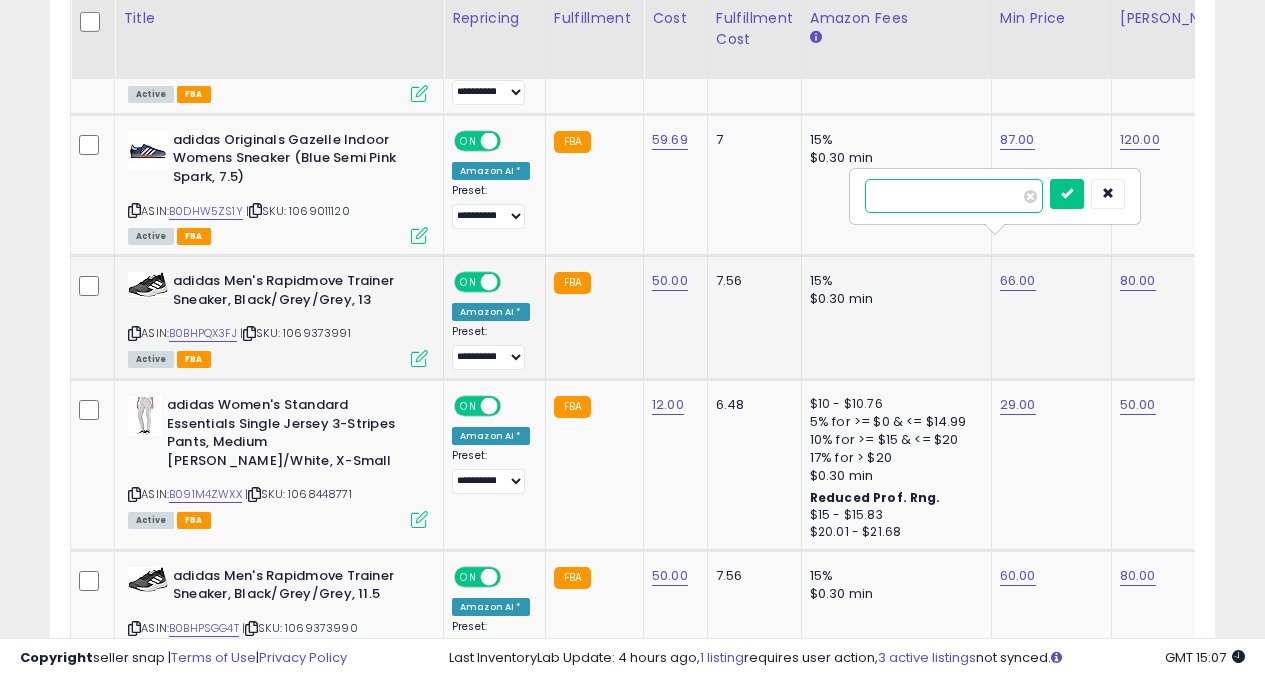 type on "*" 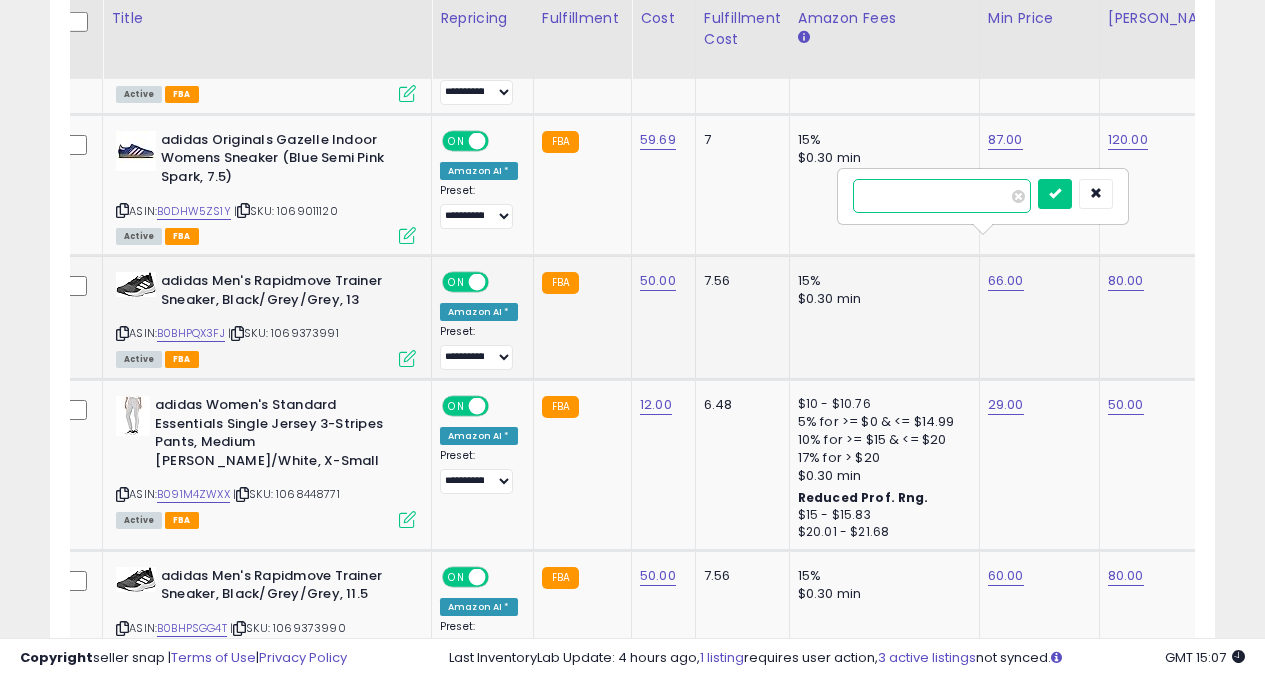 click at bounding box center [1055, 194] 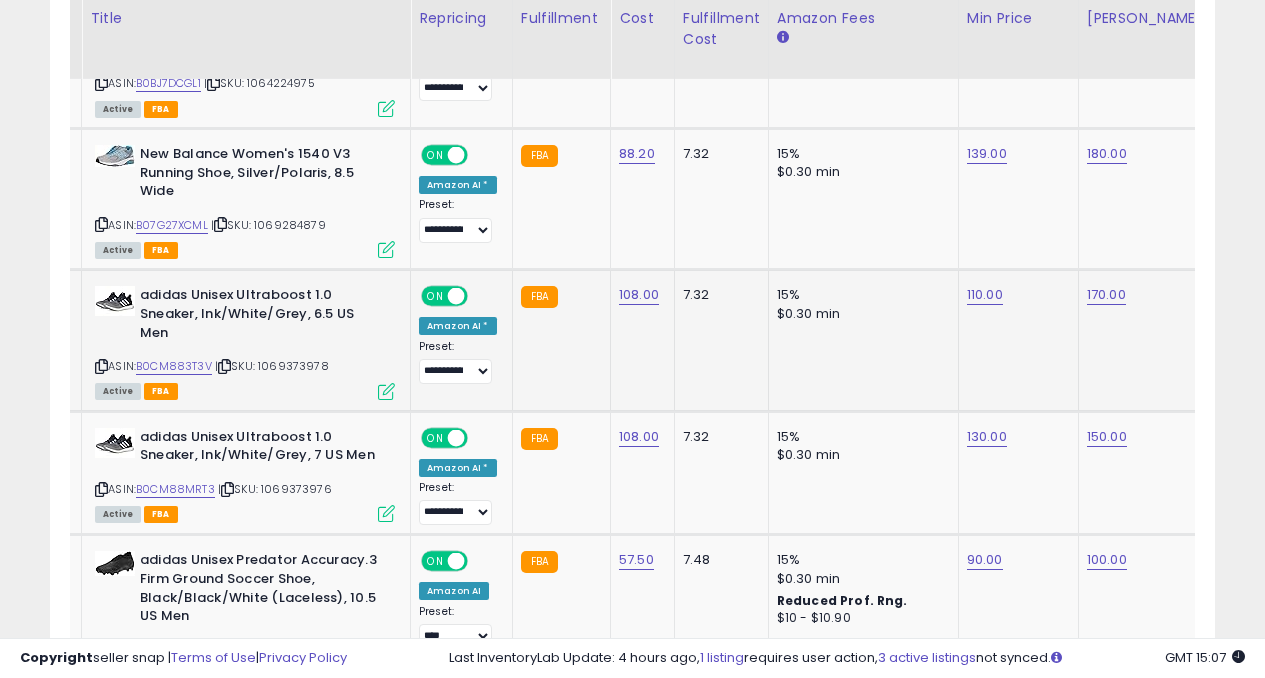click on "110.00" 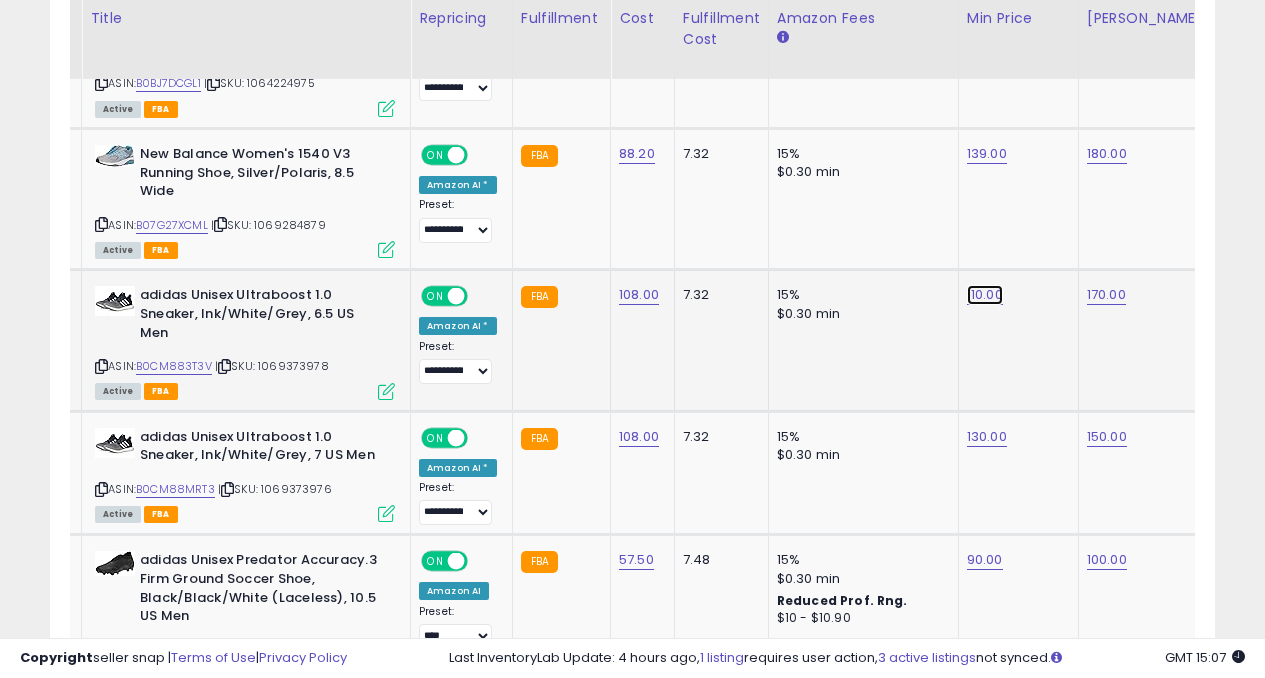 click on "110.00" at bounding box center [985, -5915] 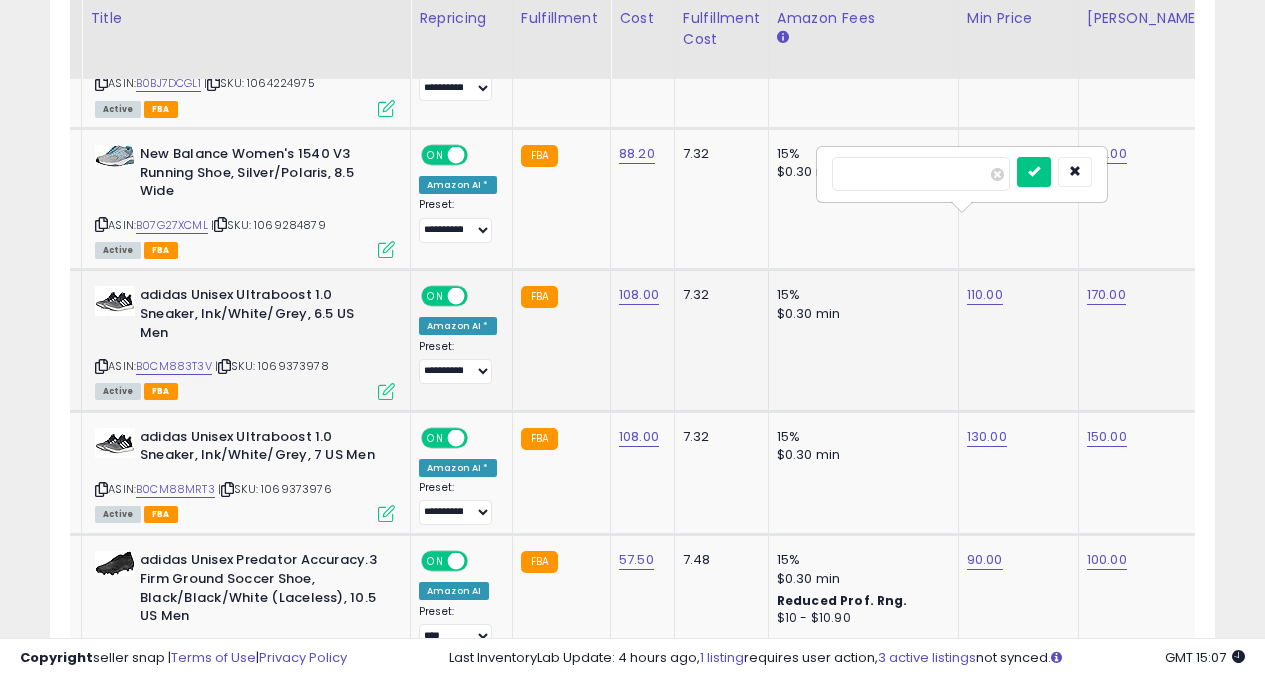type on "*" 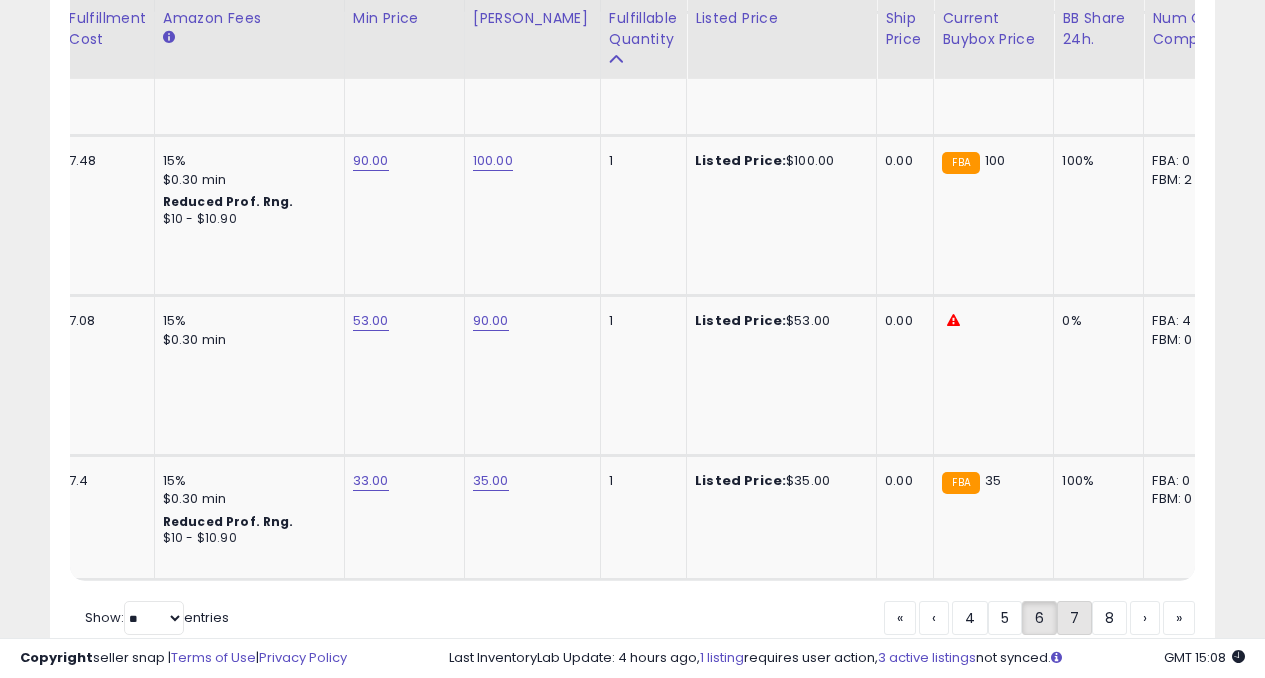 click on "7" 